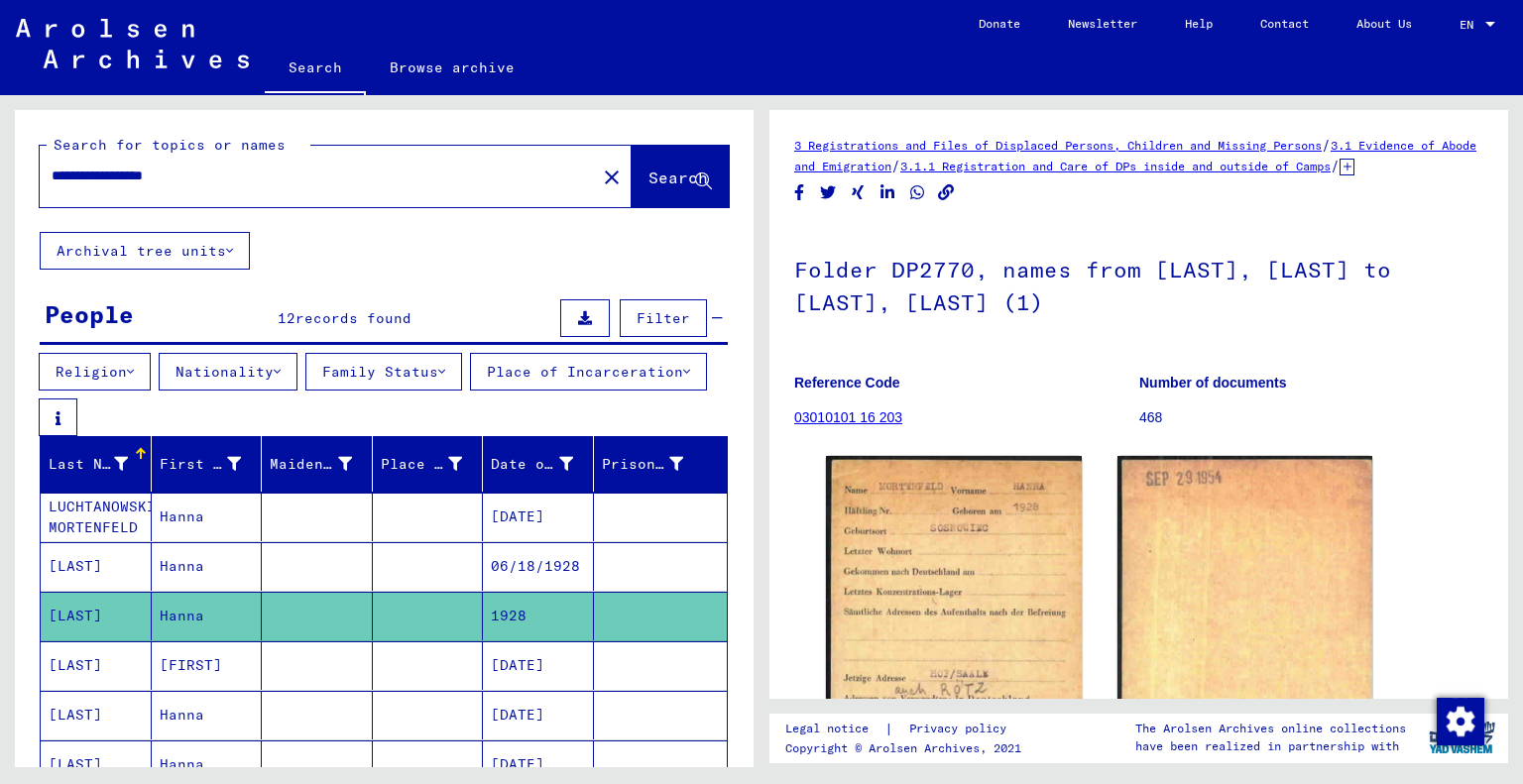 scroll, scrollTop: 0, scrollLeft: 0, axis: both 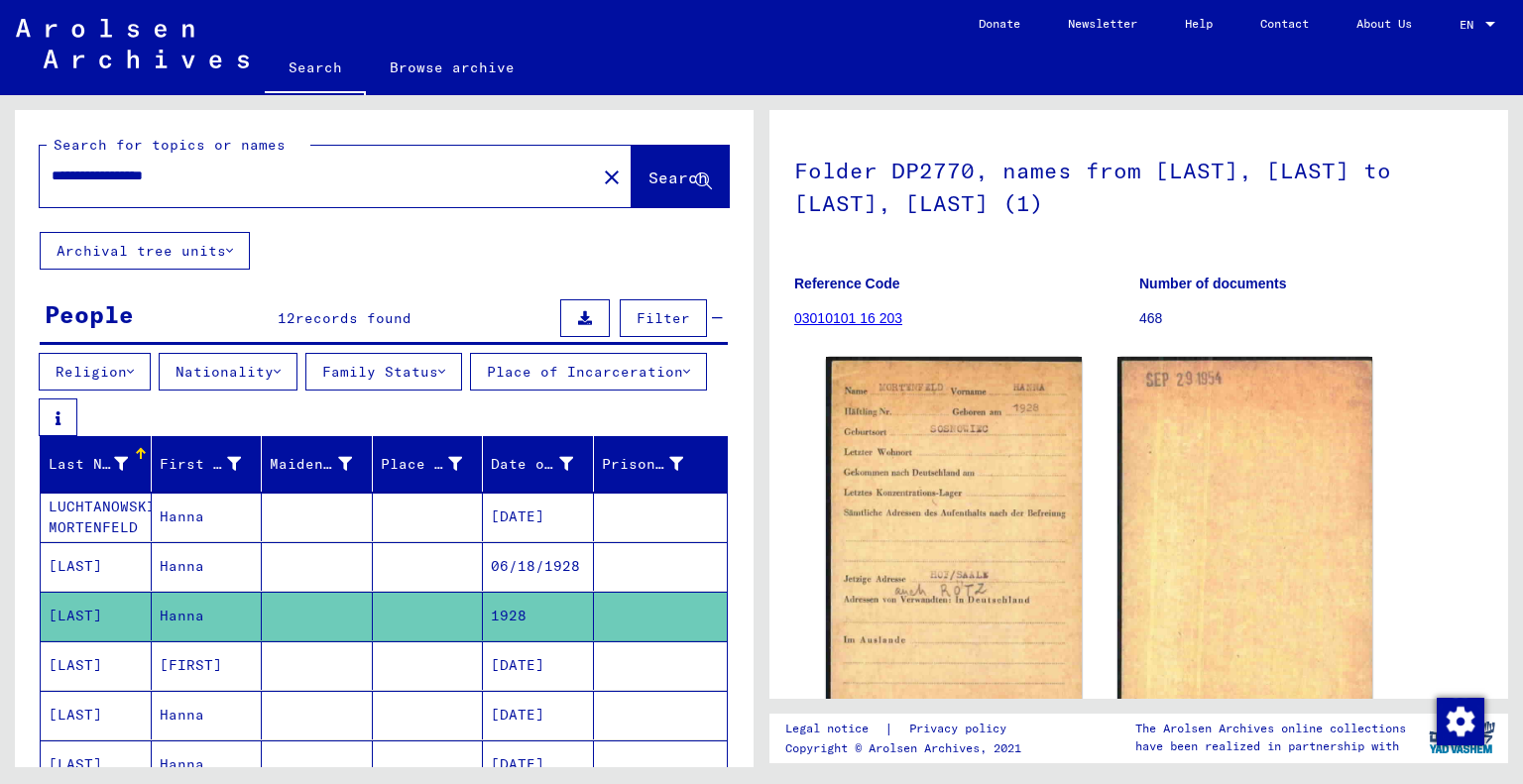 click on "**********" at bounding box center [317, 175] 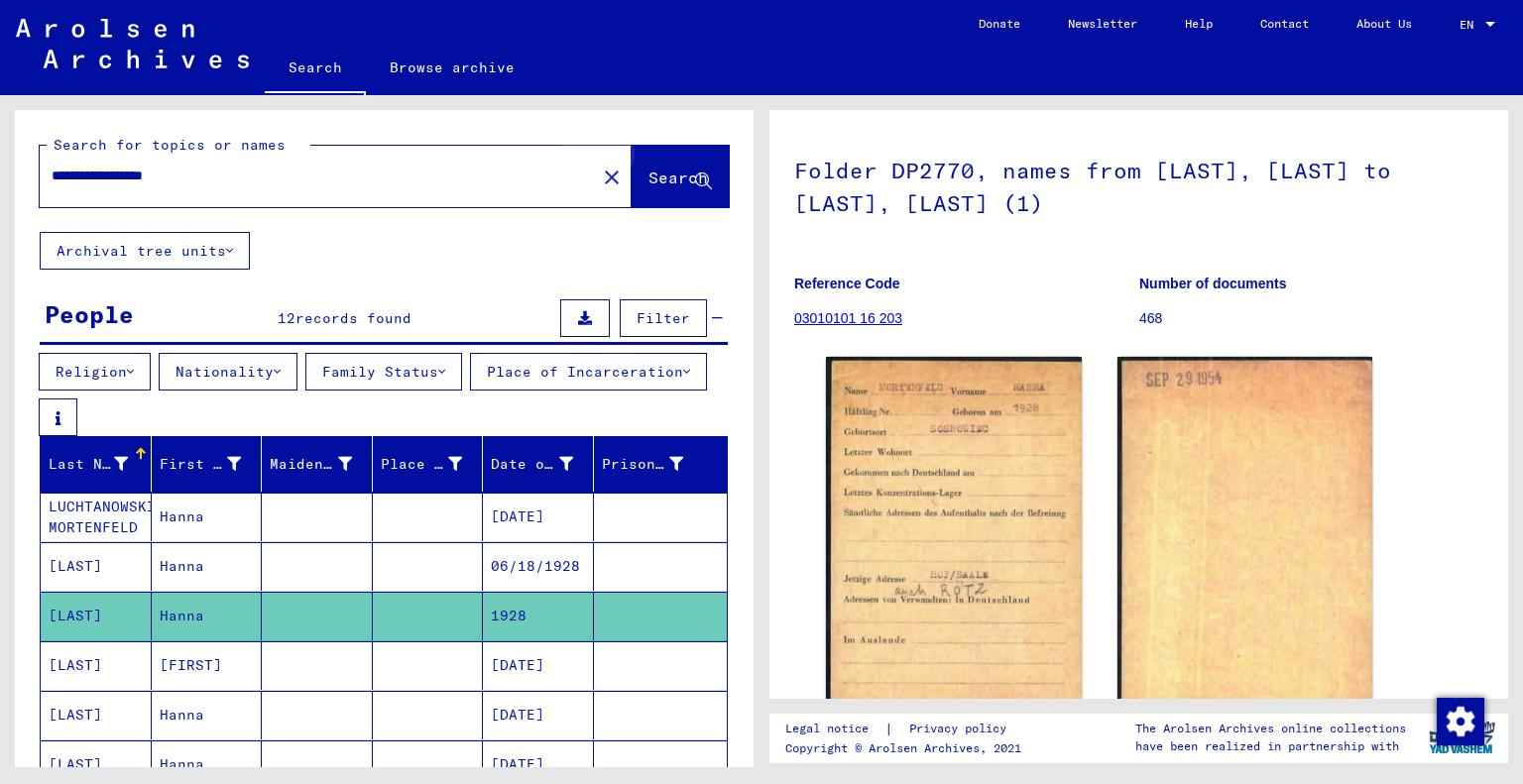 click on "Search" 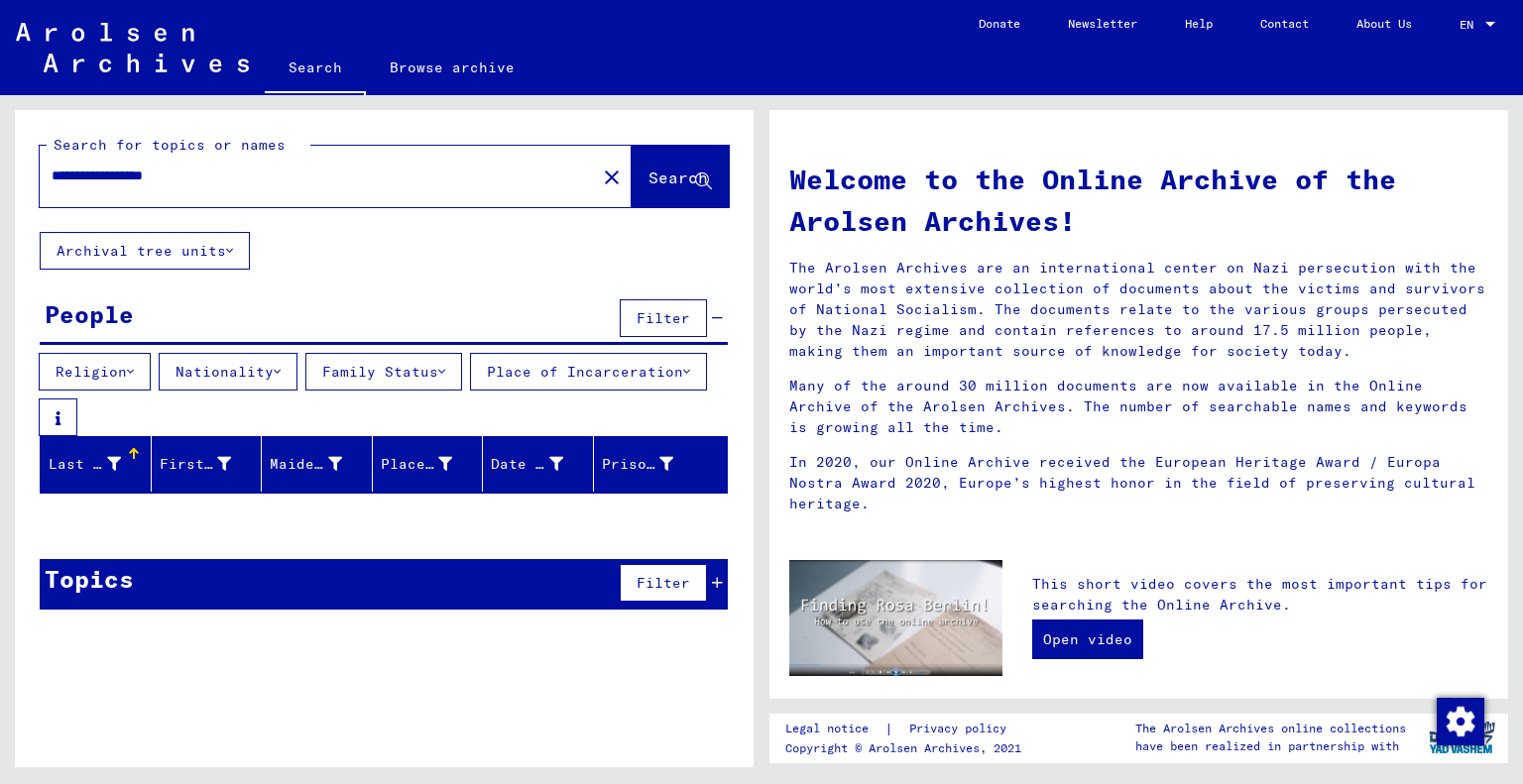 click on "**********" at bounding box center (311, 175) 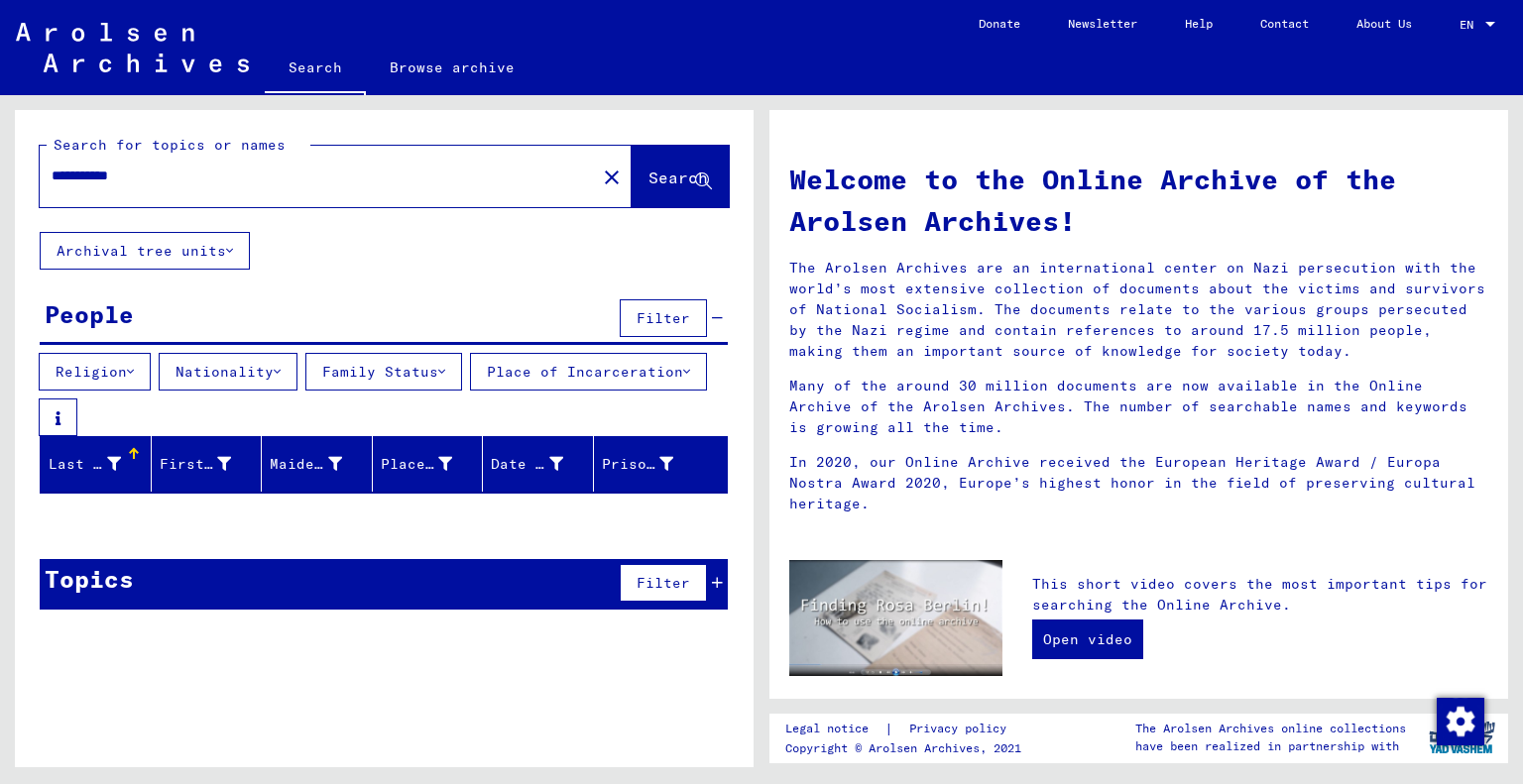 click on "Search" 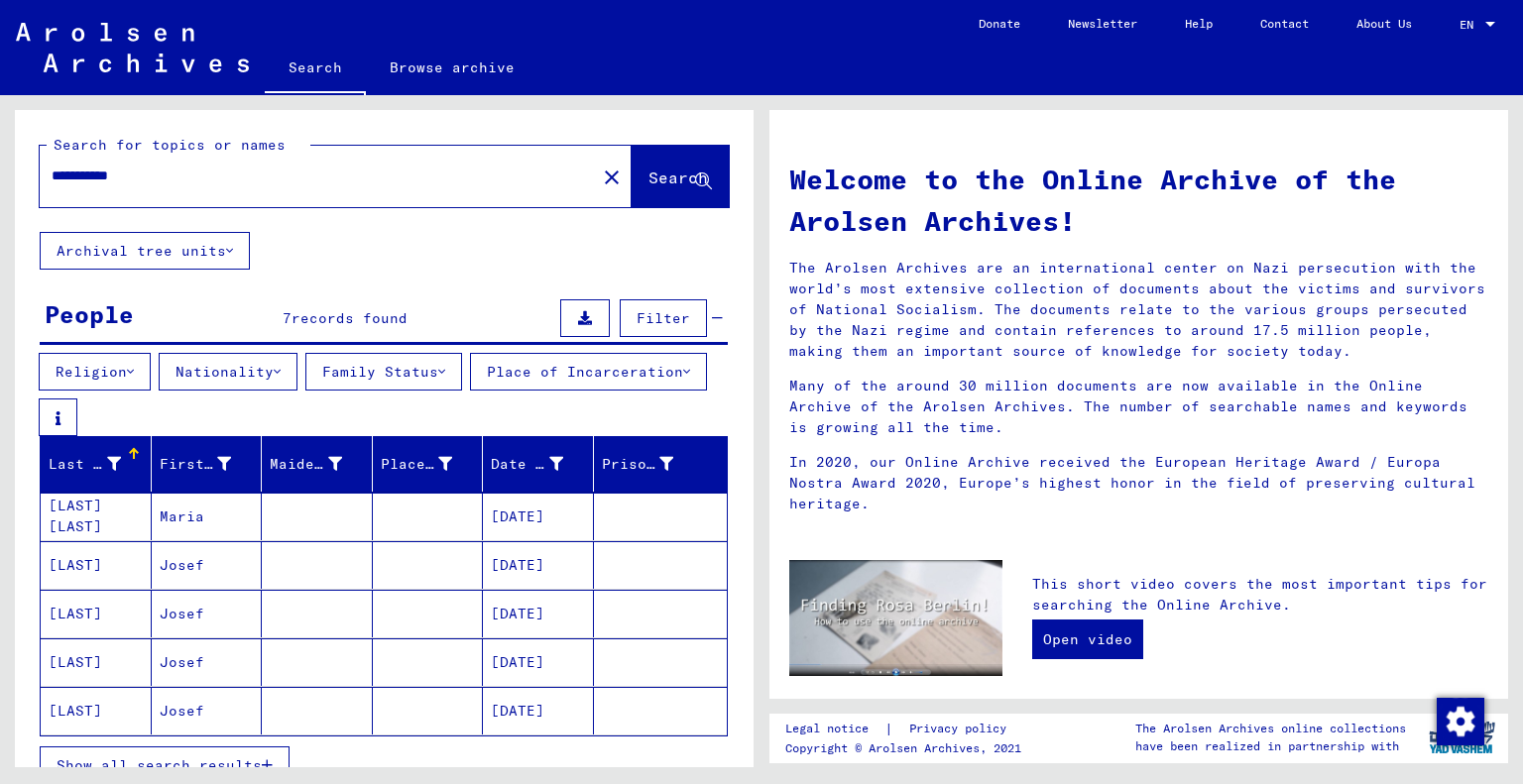 scroll, scrollTop: 146, scrollLeft: 0, axis: vertical 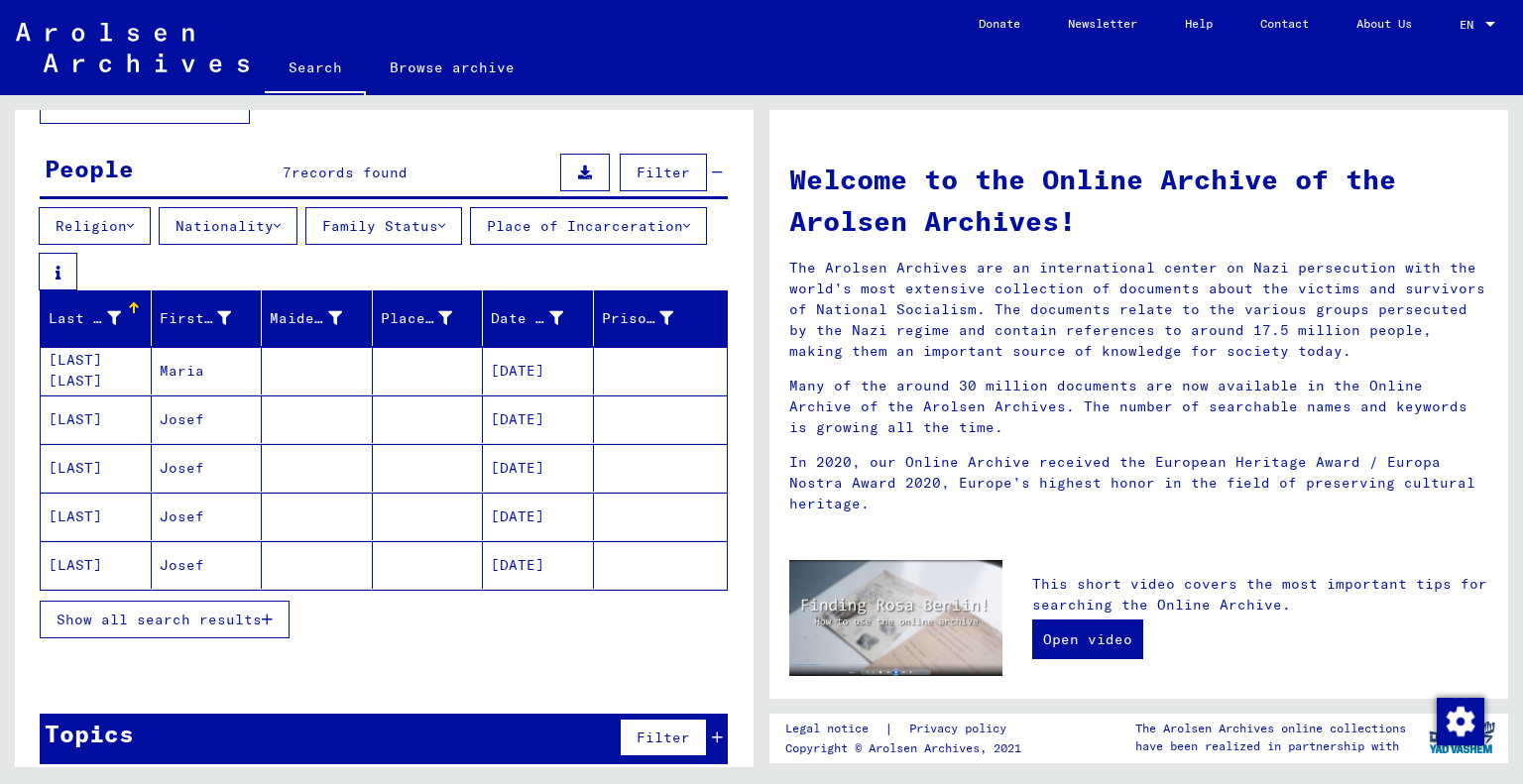 click on "Show all search results" at bounding box center [159, 619] 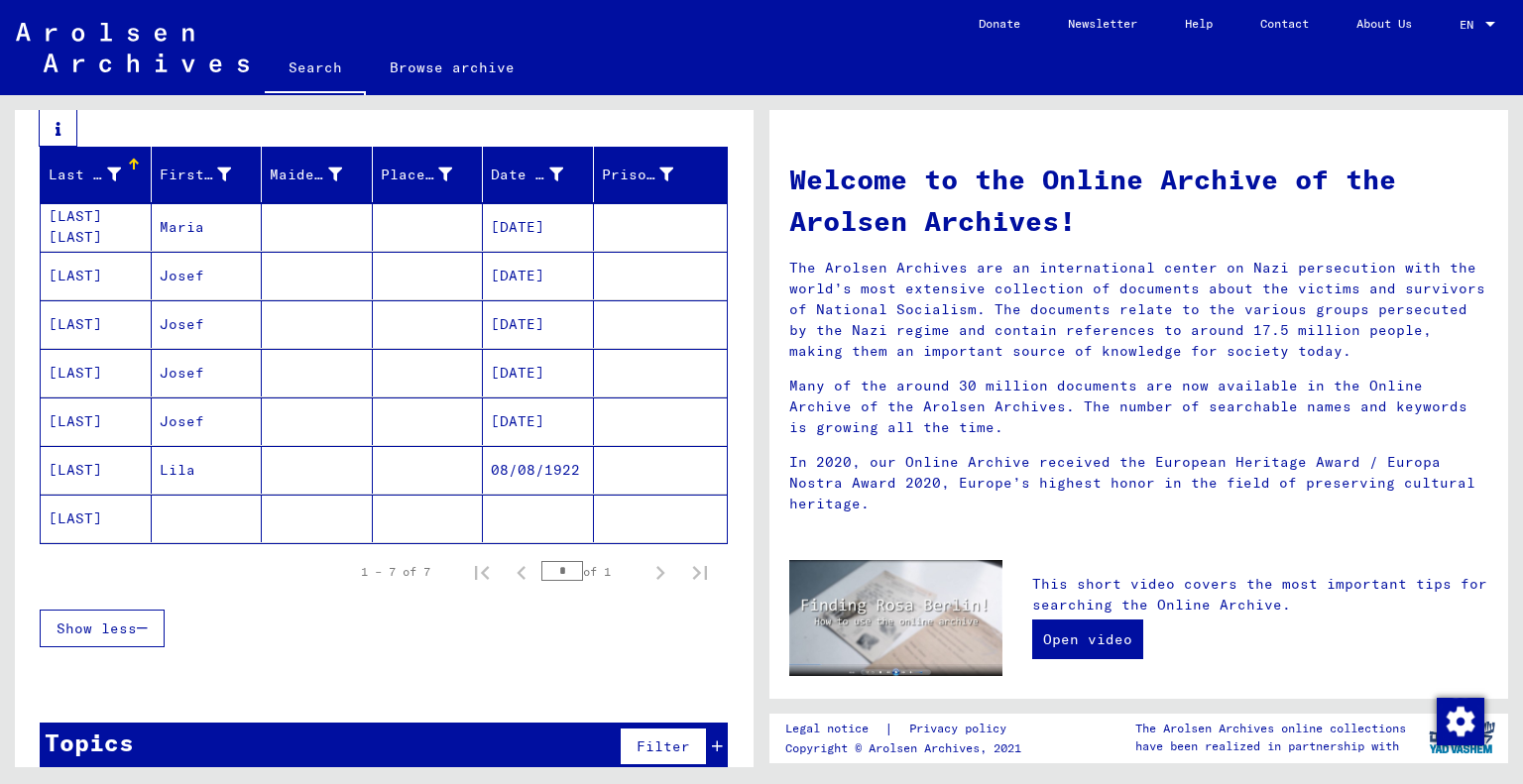 scroll, scrollTop: 317, scrollLeft: 0, axis: vertical 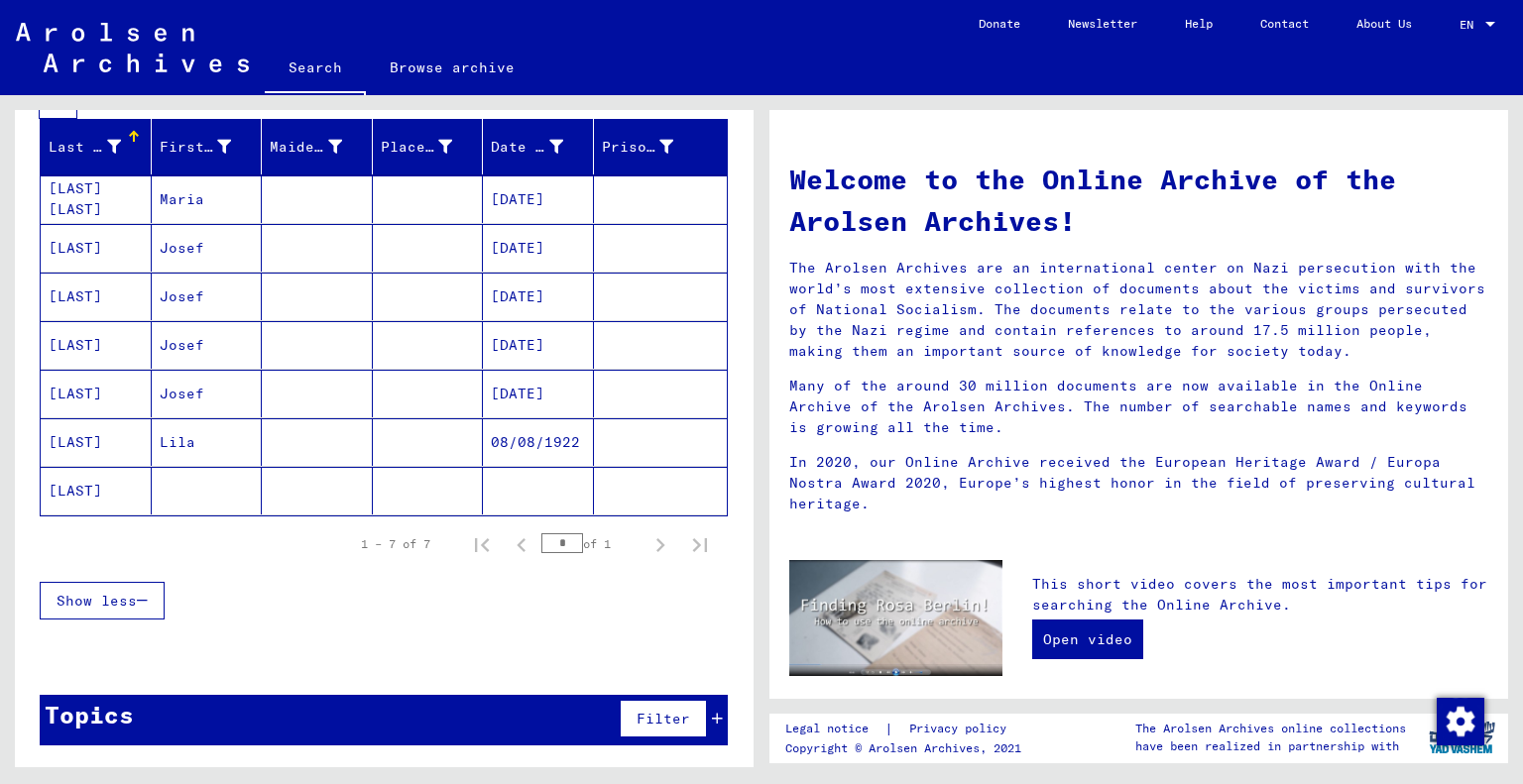 click on "[LAST]" at bounding box center (96, 296) 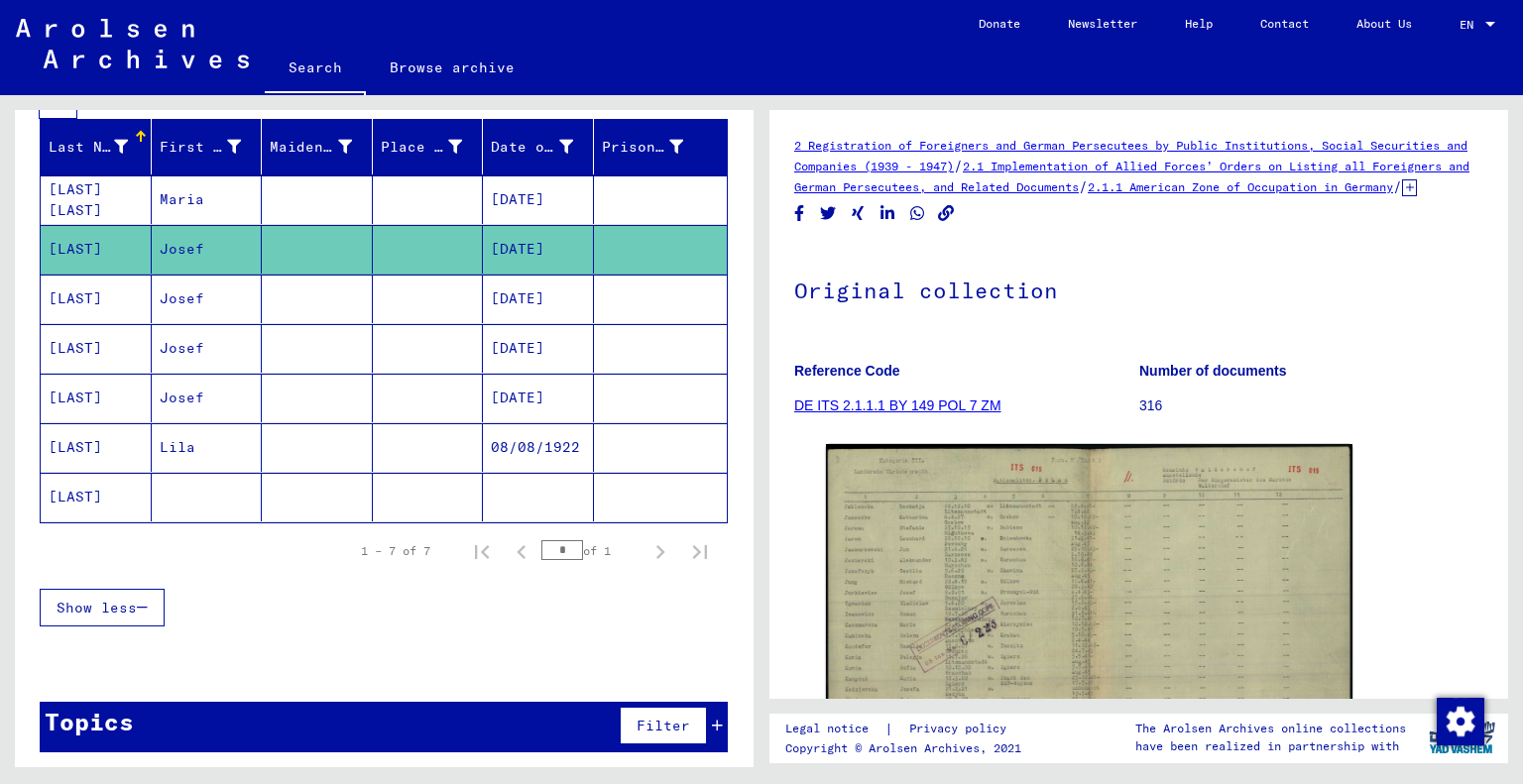 scroll, scrollTop: 0, scrollLeft: 0, axis: both 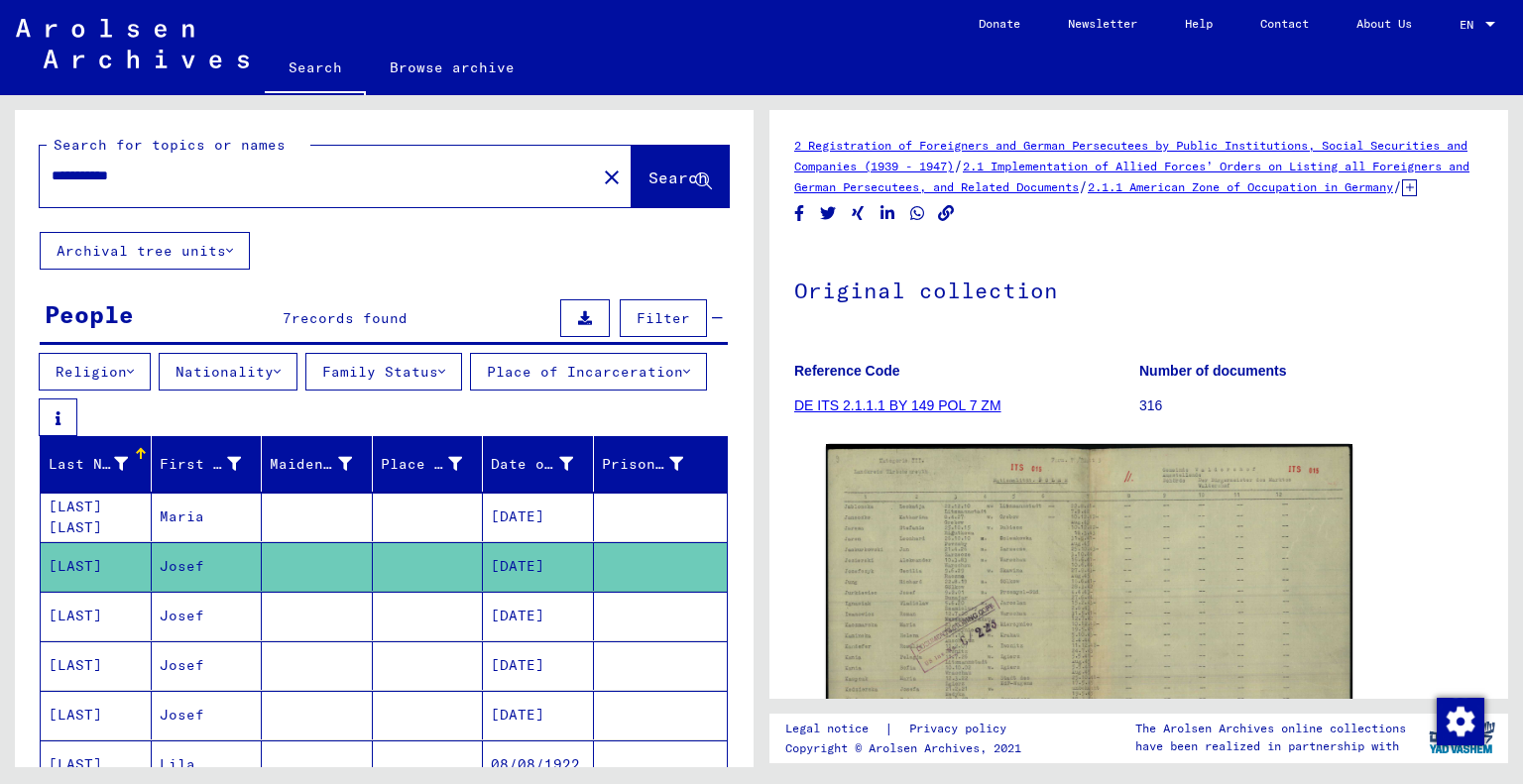 click on "**********" at bounding box center (317, 175) 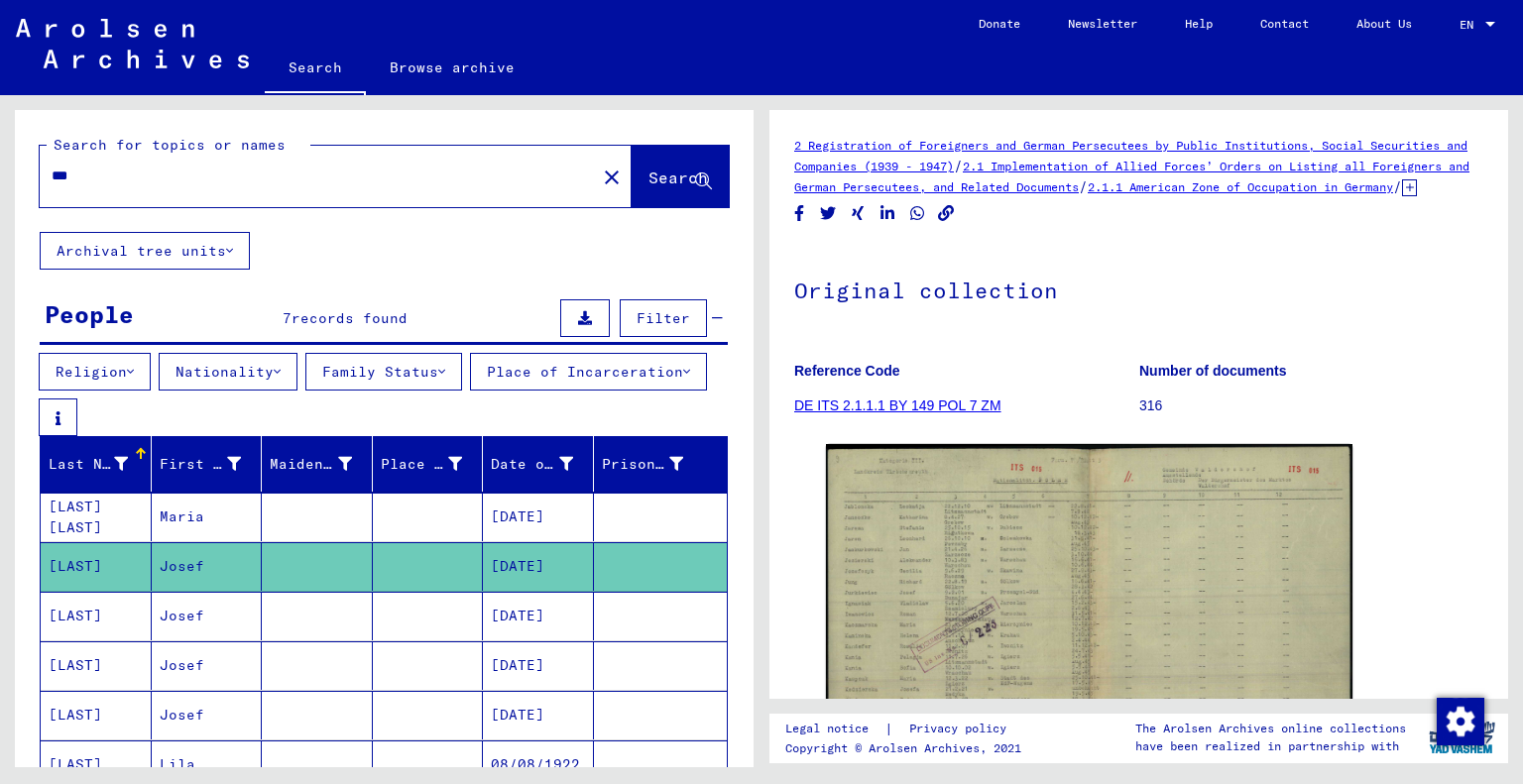 type on "*" 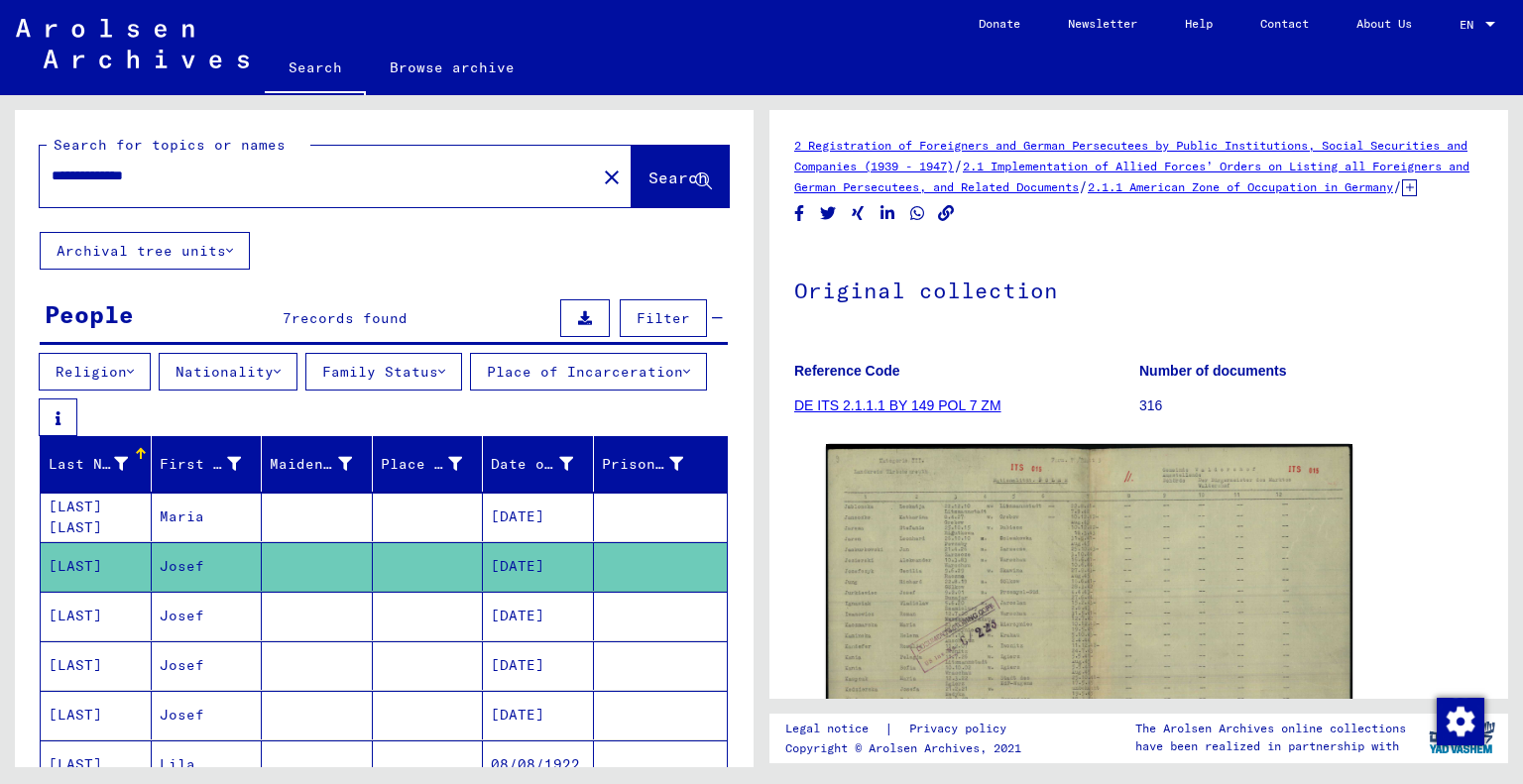 type on "**********" 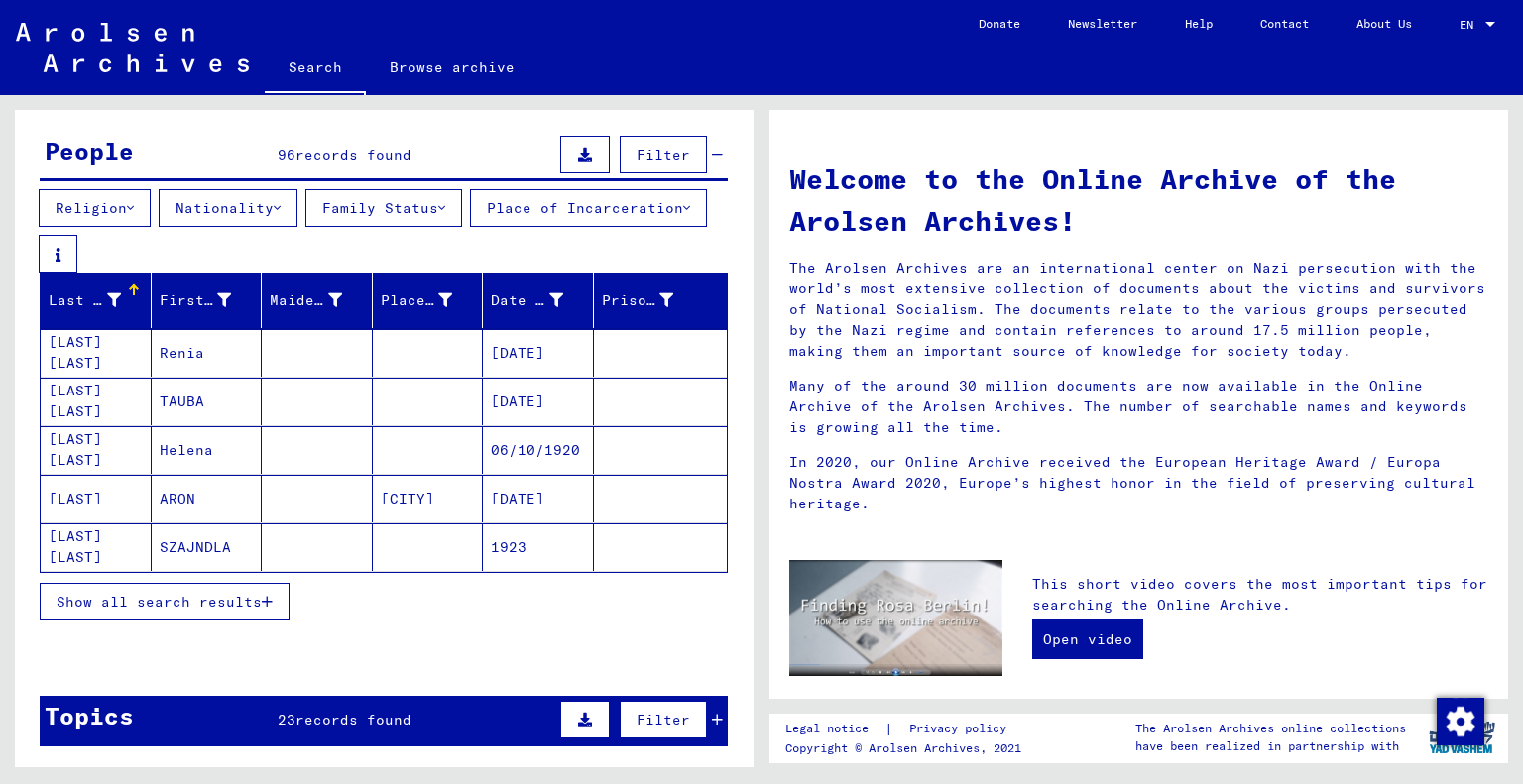 scroll, scrollTop: 198, scrollLeft: 0, axis: vertical 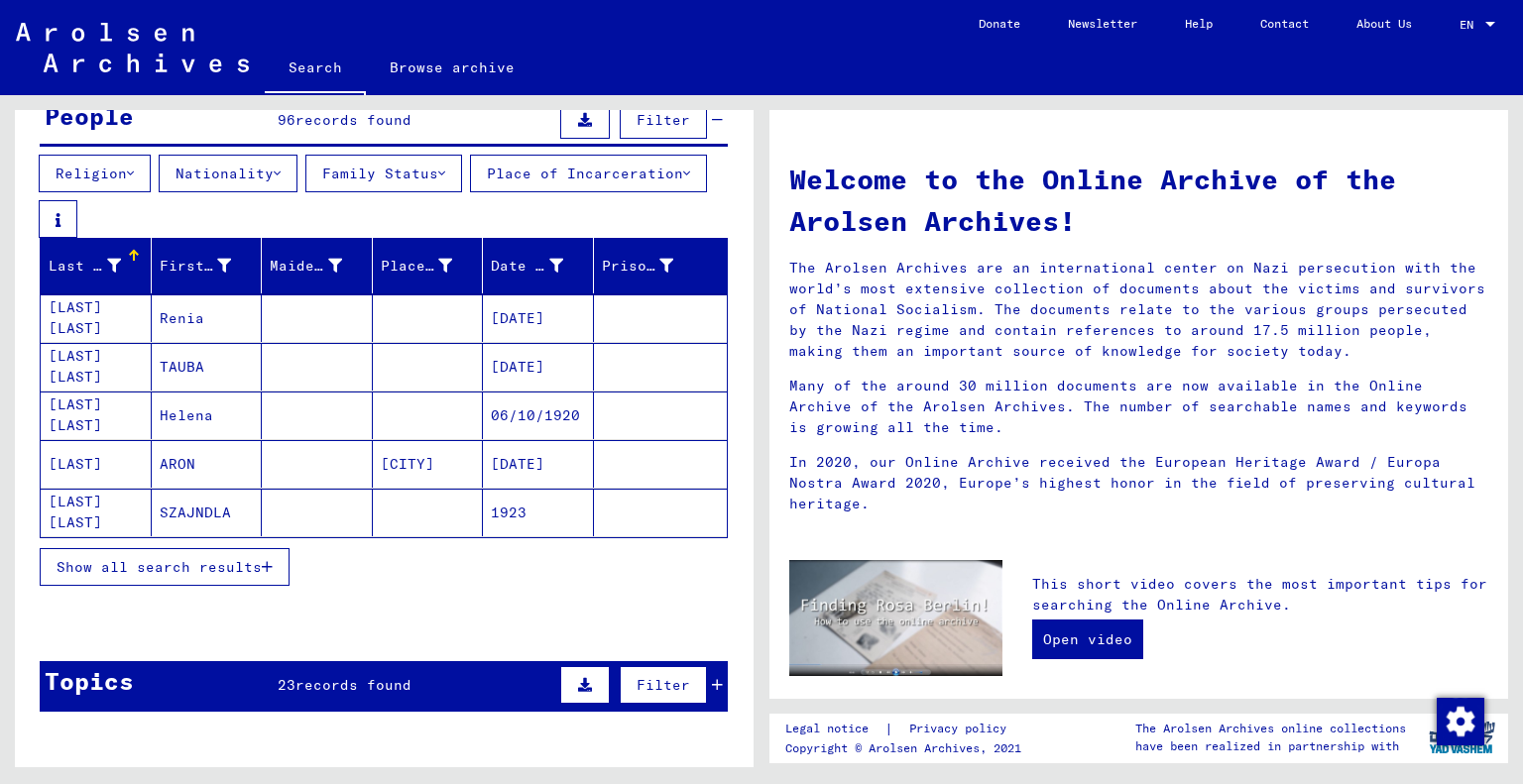 click on "Show all search results" at bounding box center (159, 567) 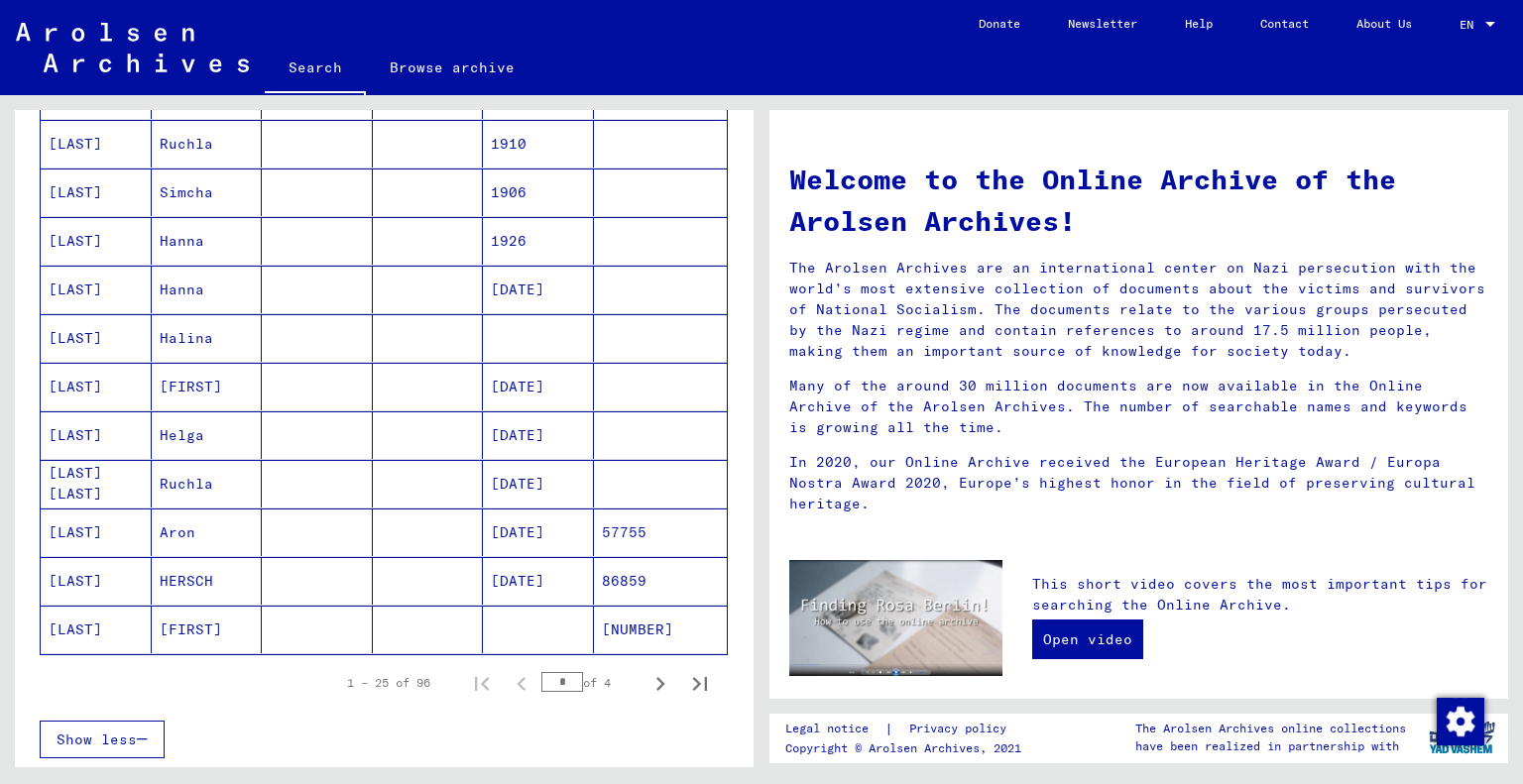 scroll, scrollTop: 1090, scrollLeft: 0, axis: vertical 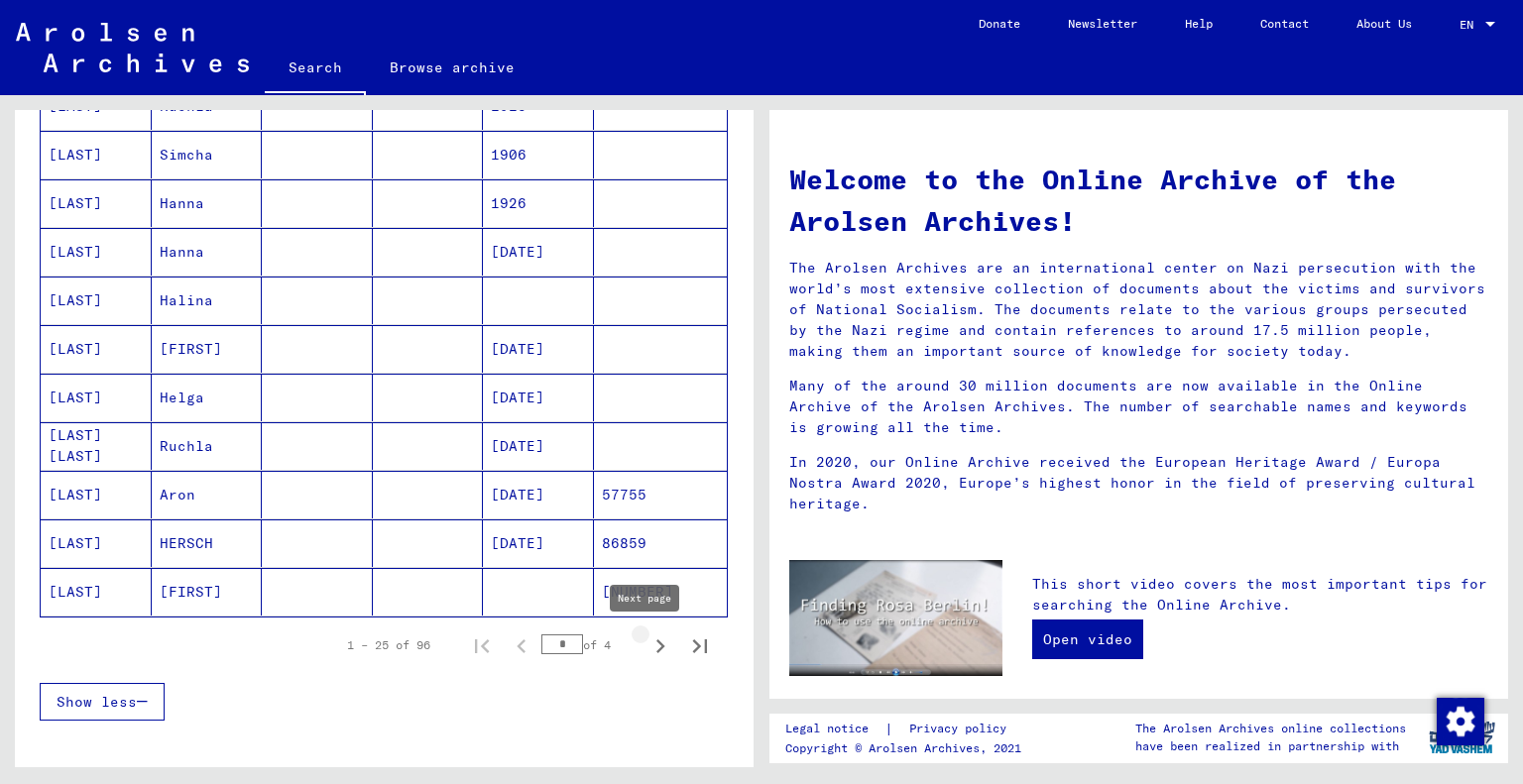 click 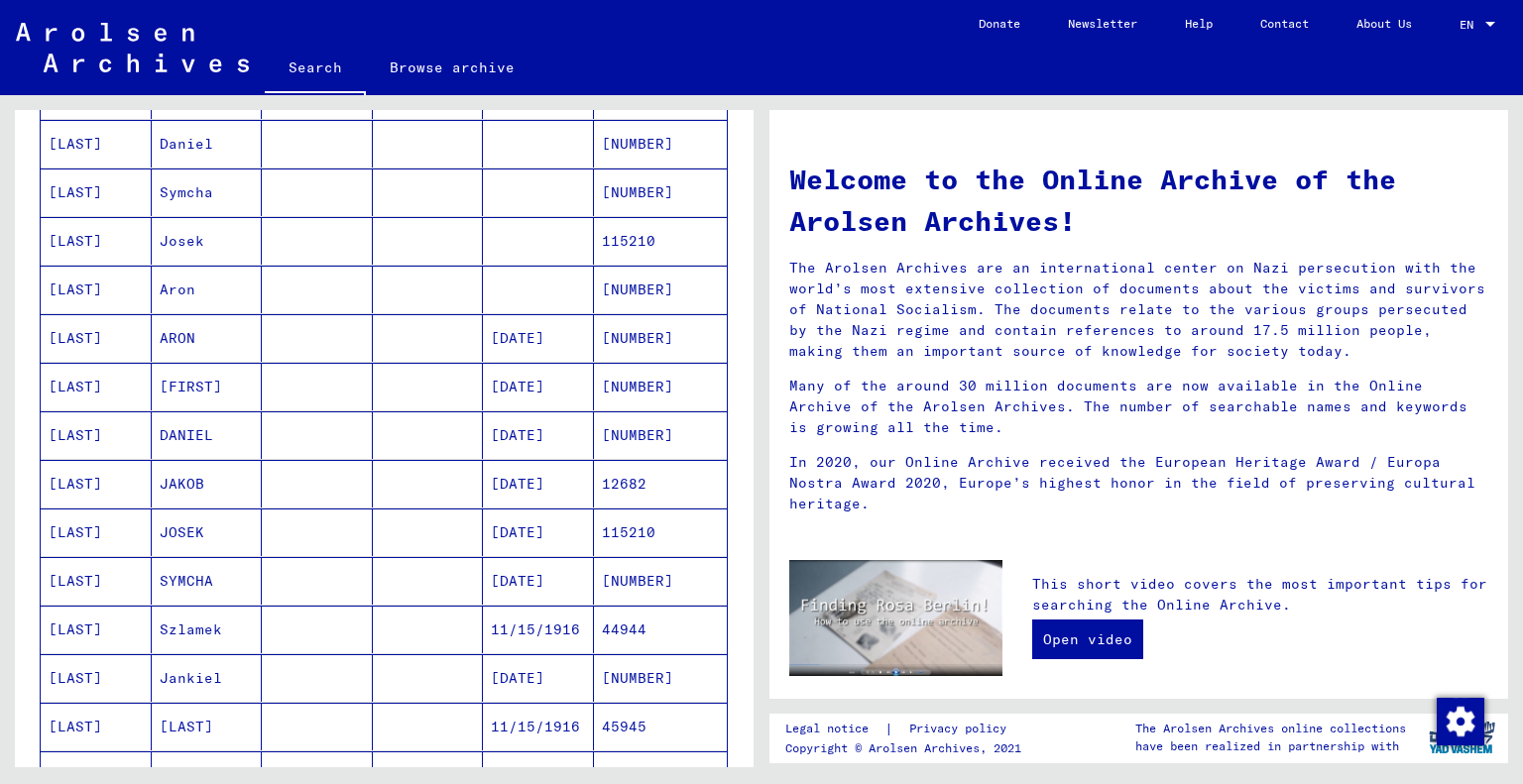 scroll, scrollTop: 496, scrollLeft: 0, axis: vertical 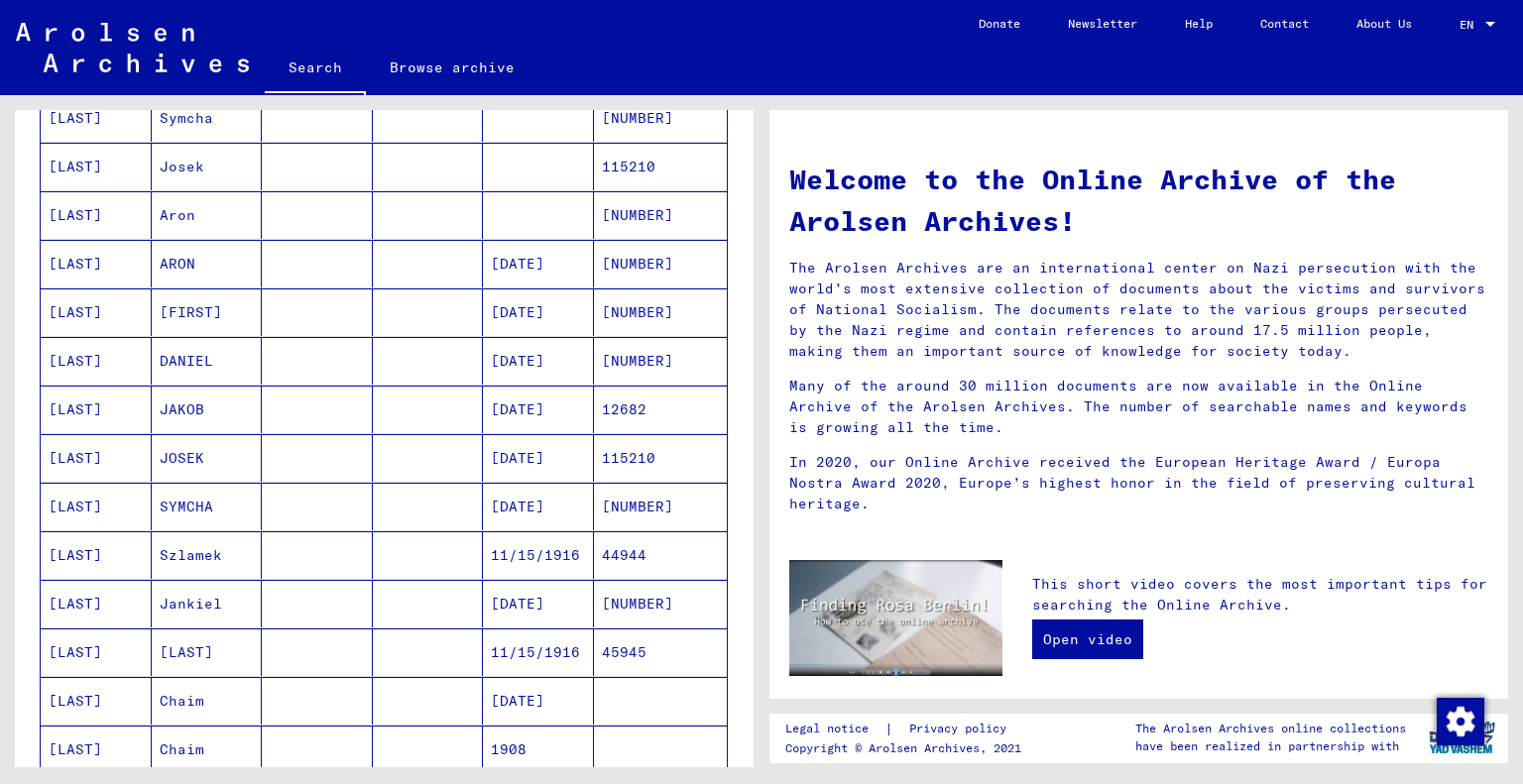 click on "JOSEK" at bounding box center (207, 506) 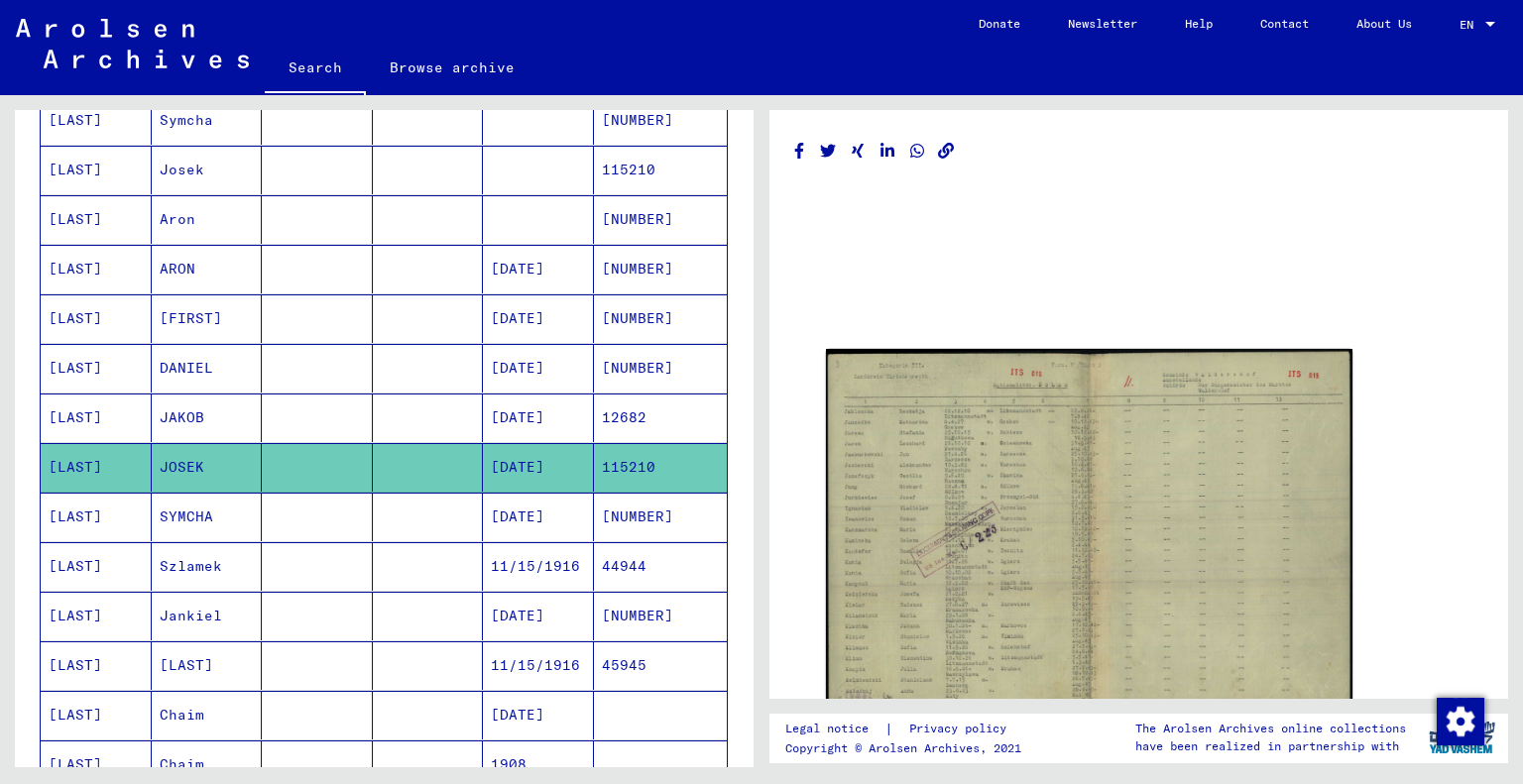 scroll, scrollTop: 498, scrollLeft: 0, axis: vertical 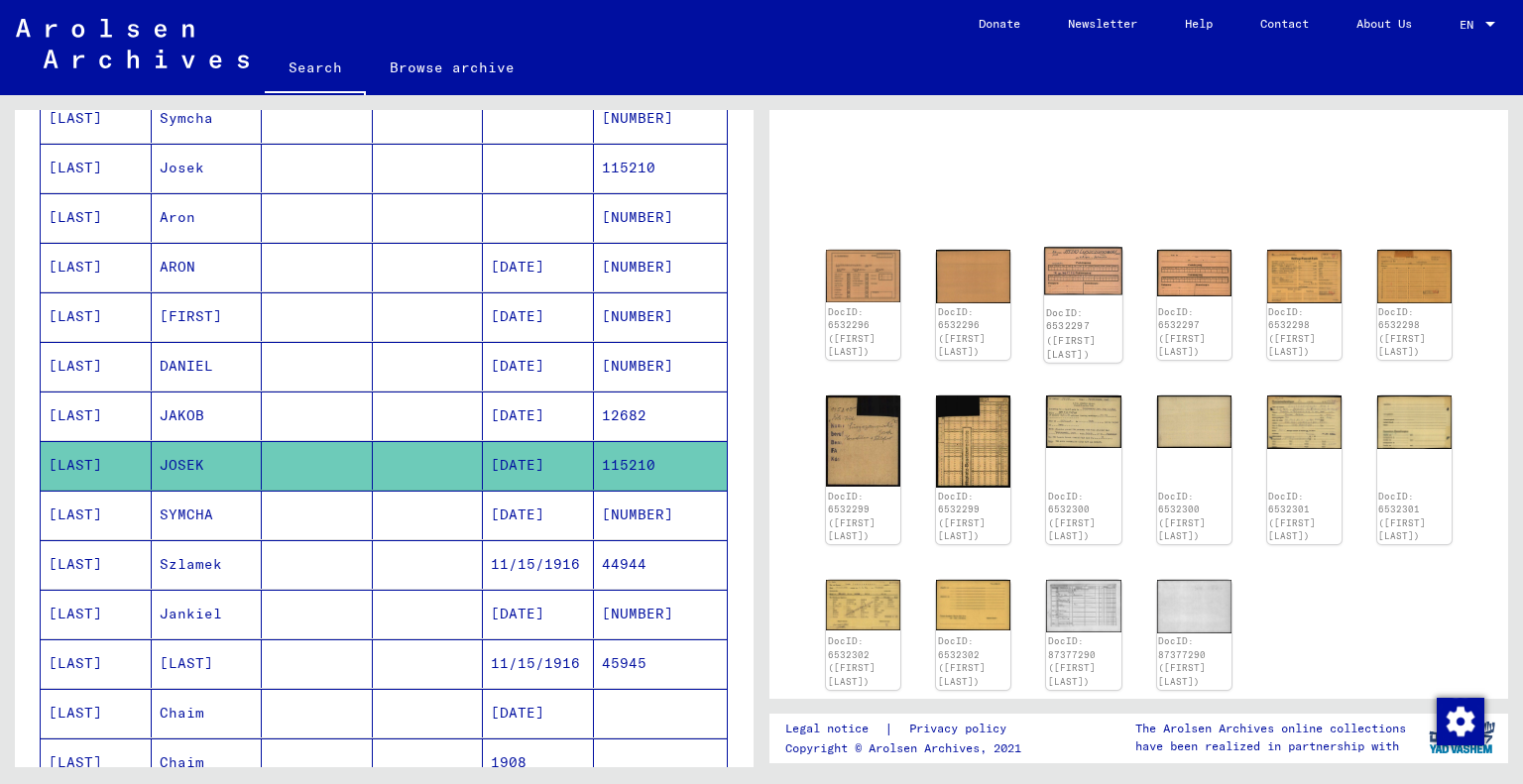 click 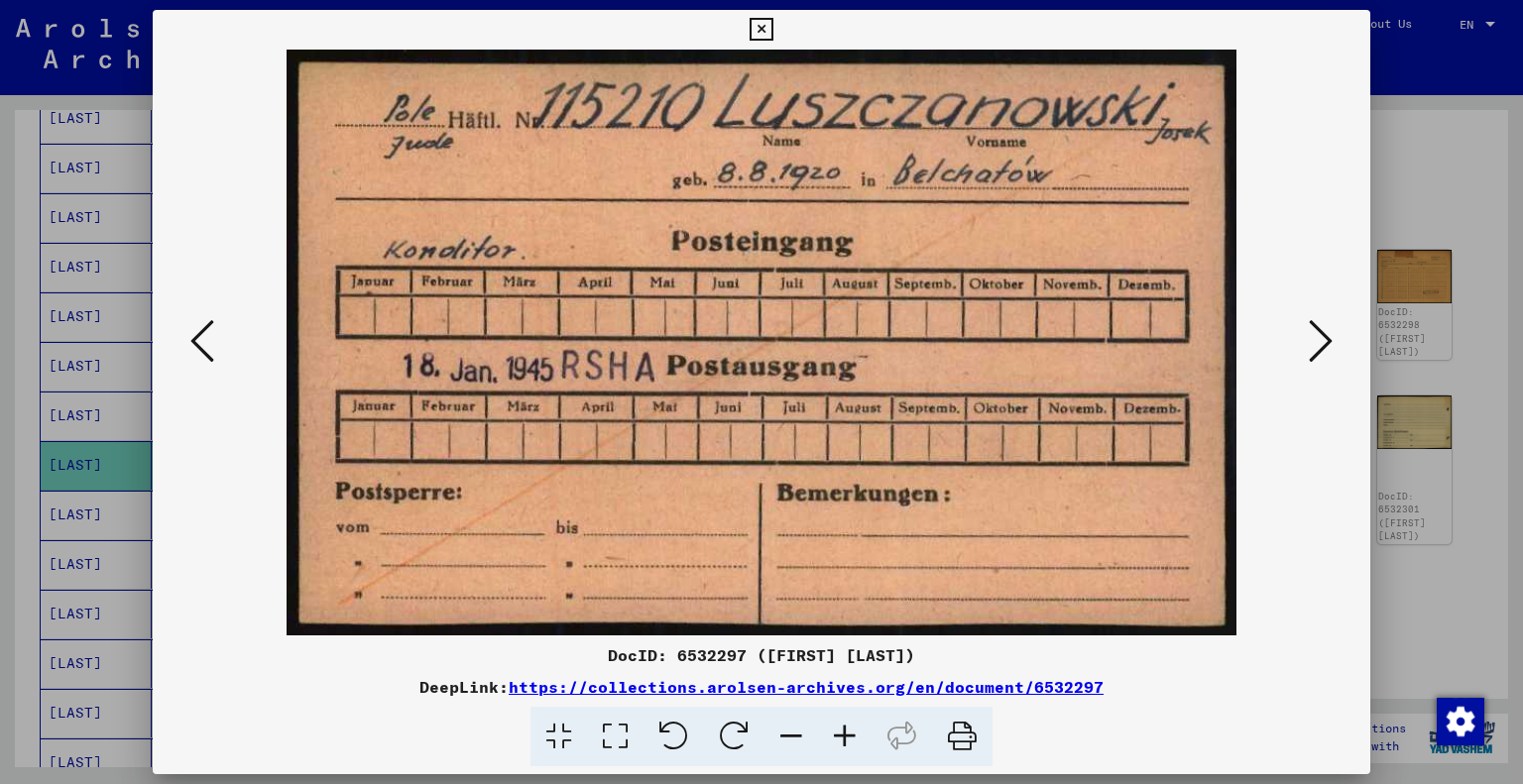 click at bounding box center [1321, 341] 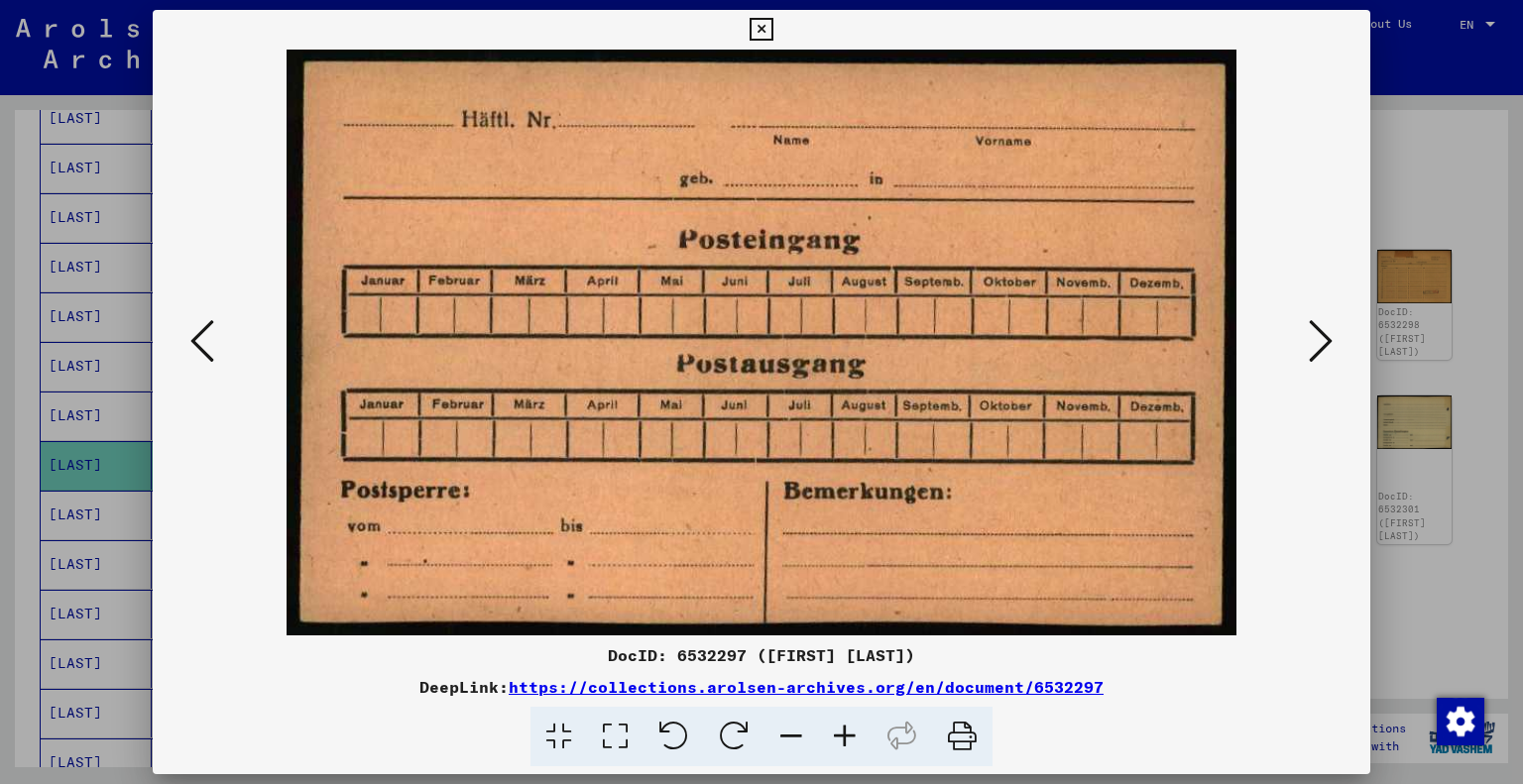 click at bounding box center [1321, 341] 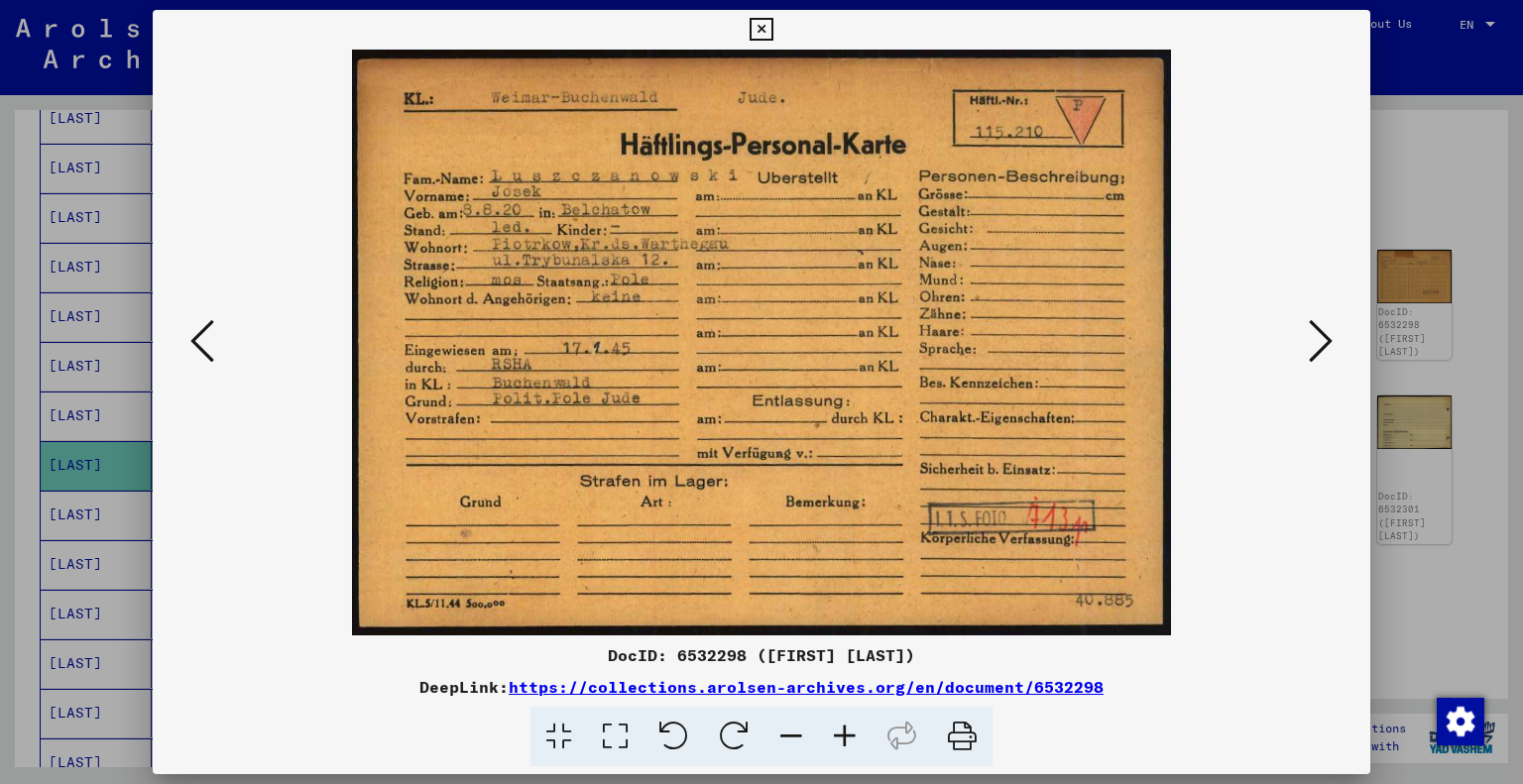 click at bounding box center (1321, 341) 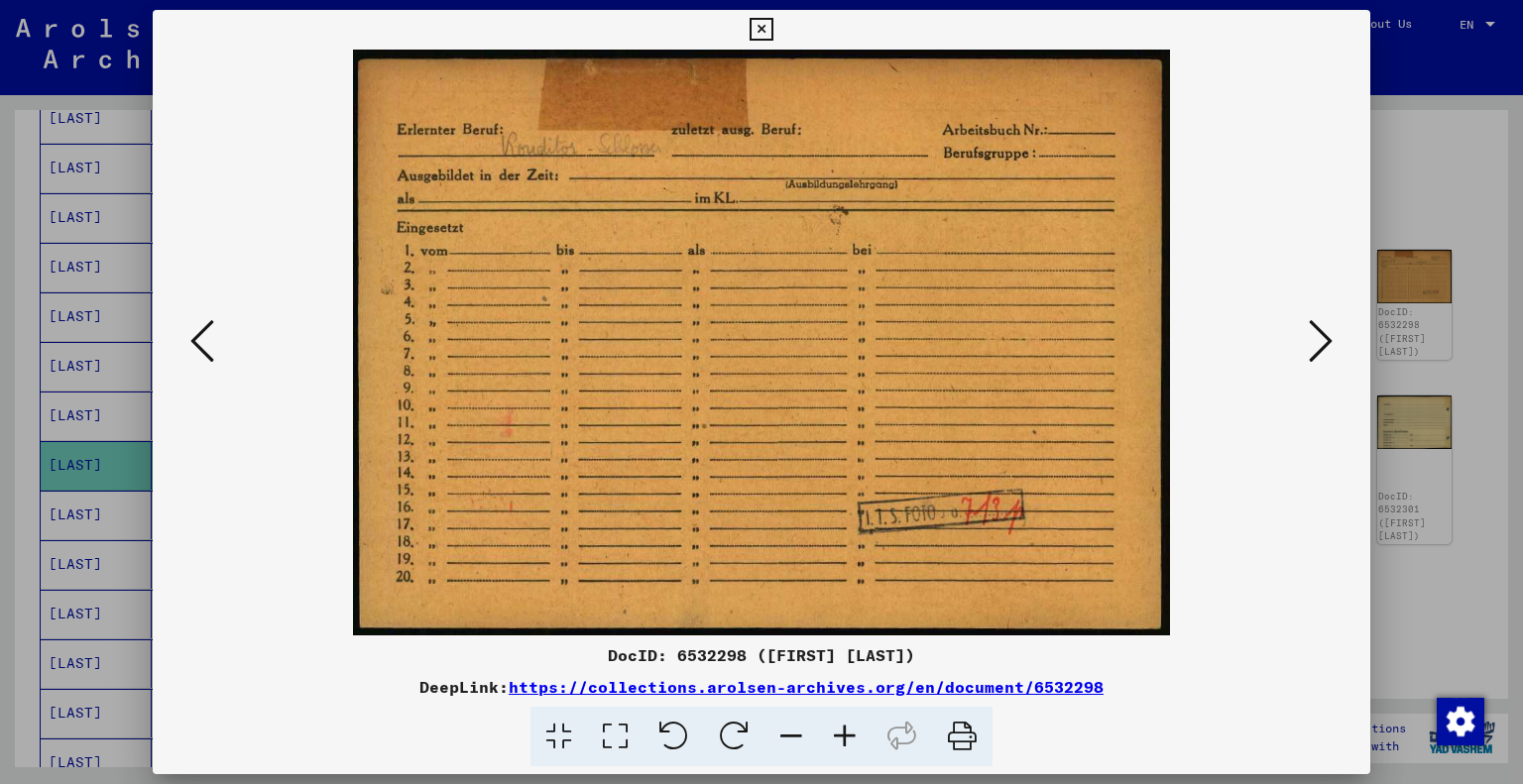 click at bounding box center [1321, 341] 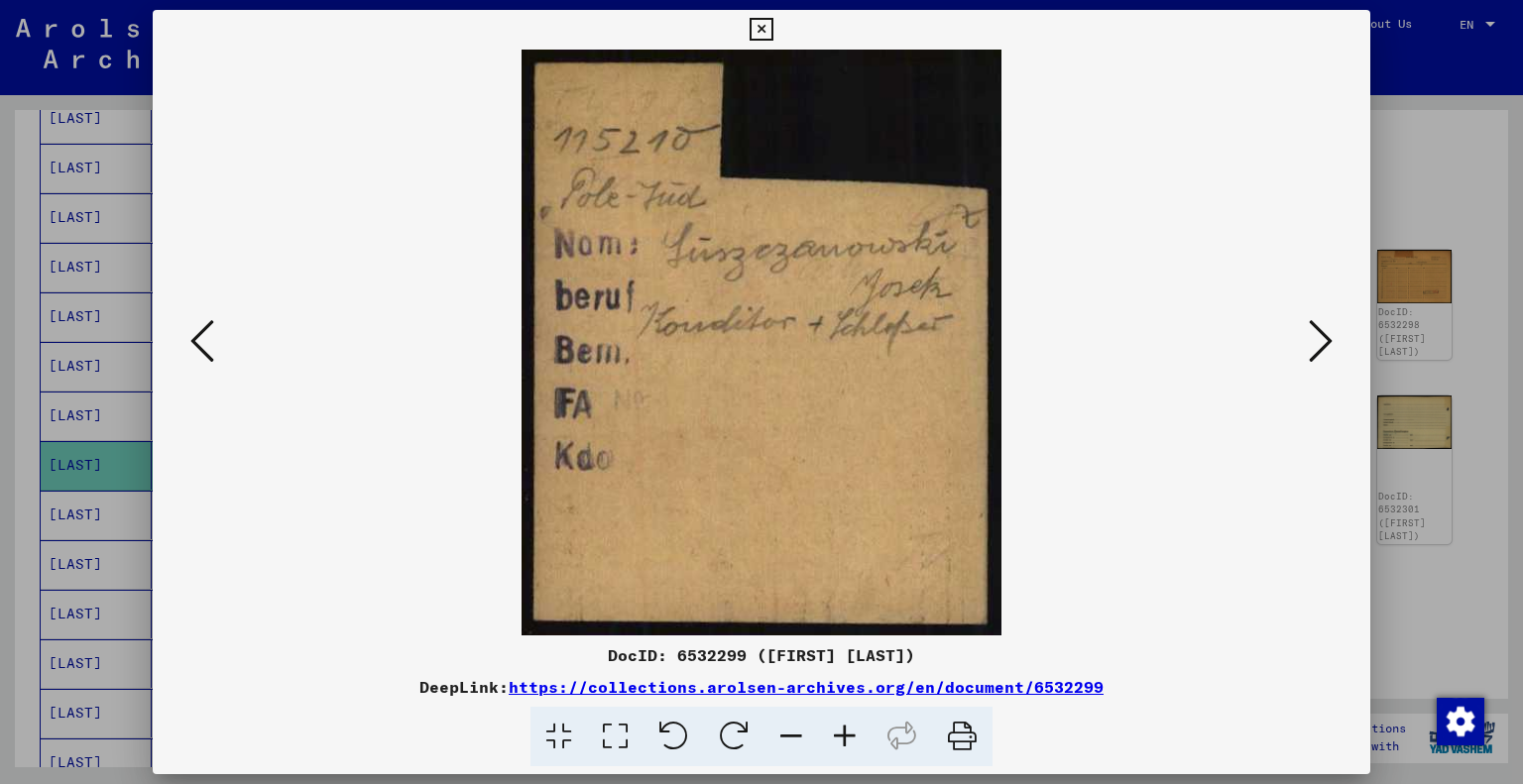 click at bounding box center (761, 30) 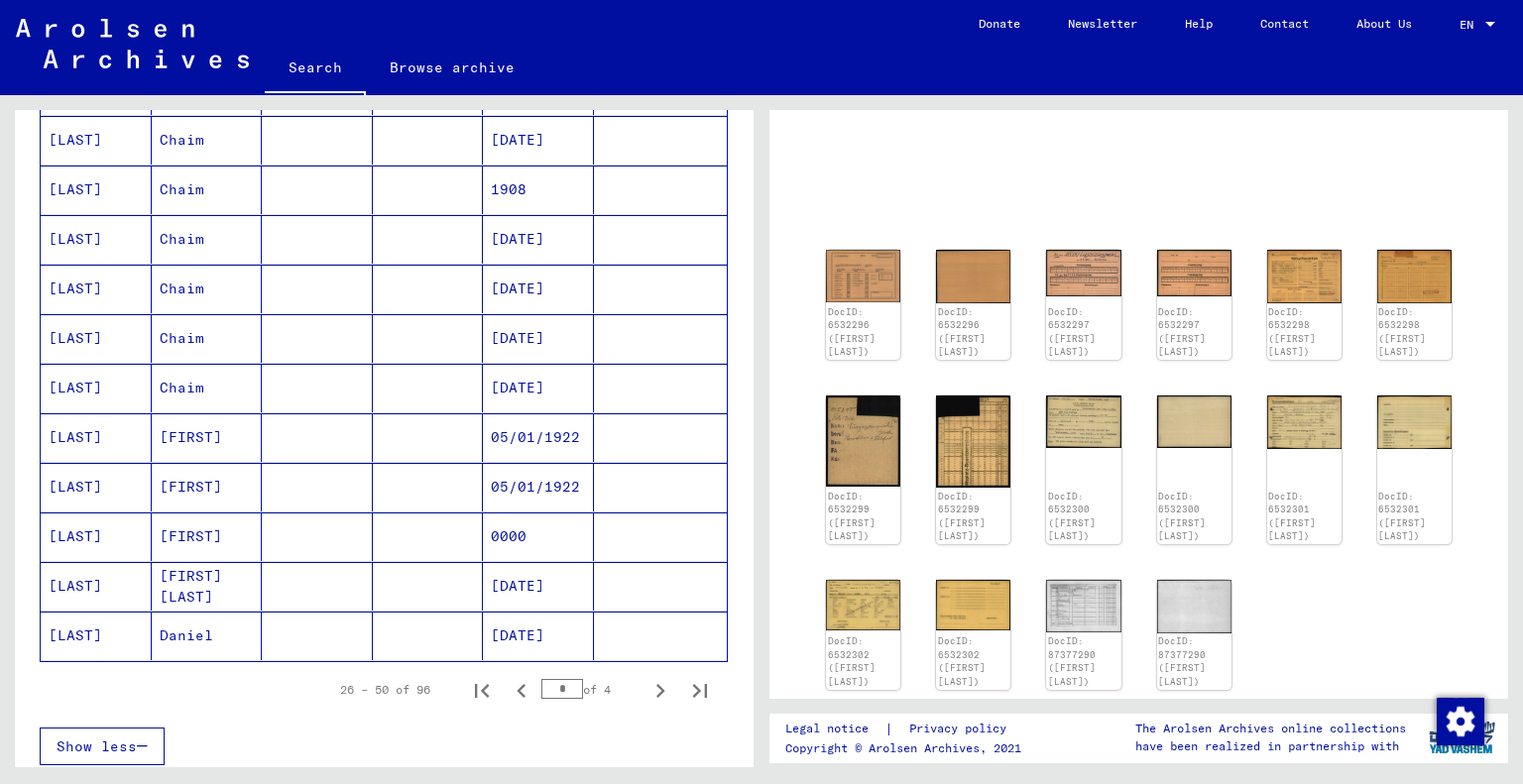 scroll, scrollTop: 1092, scrollLeft: 0, axis: vertical 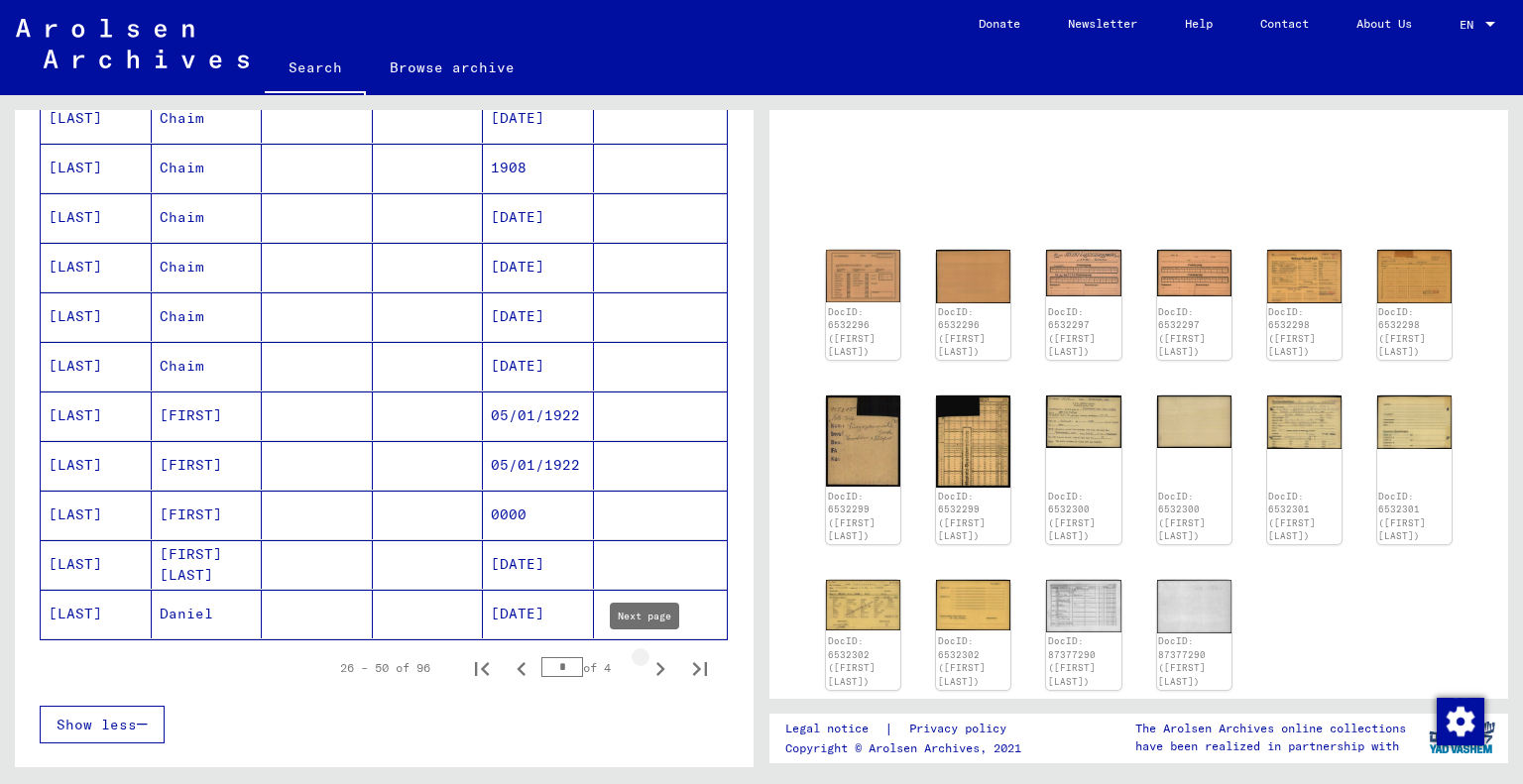 click 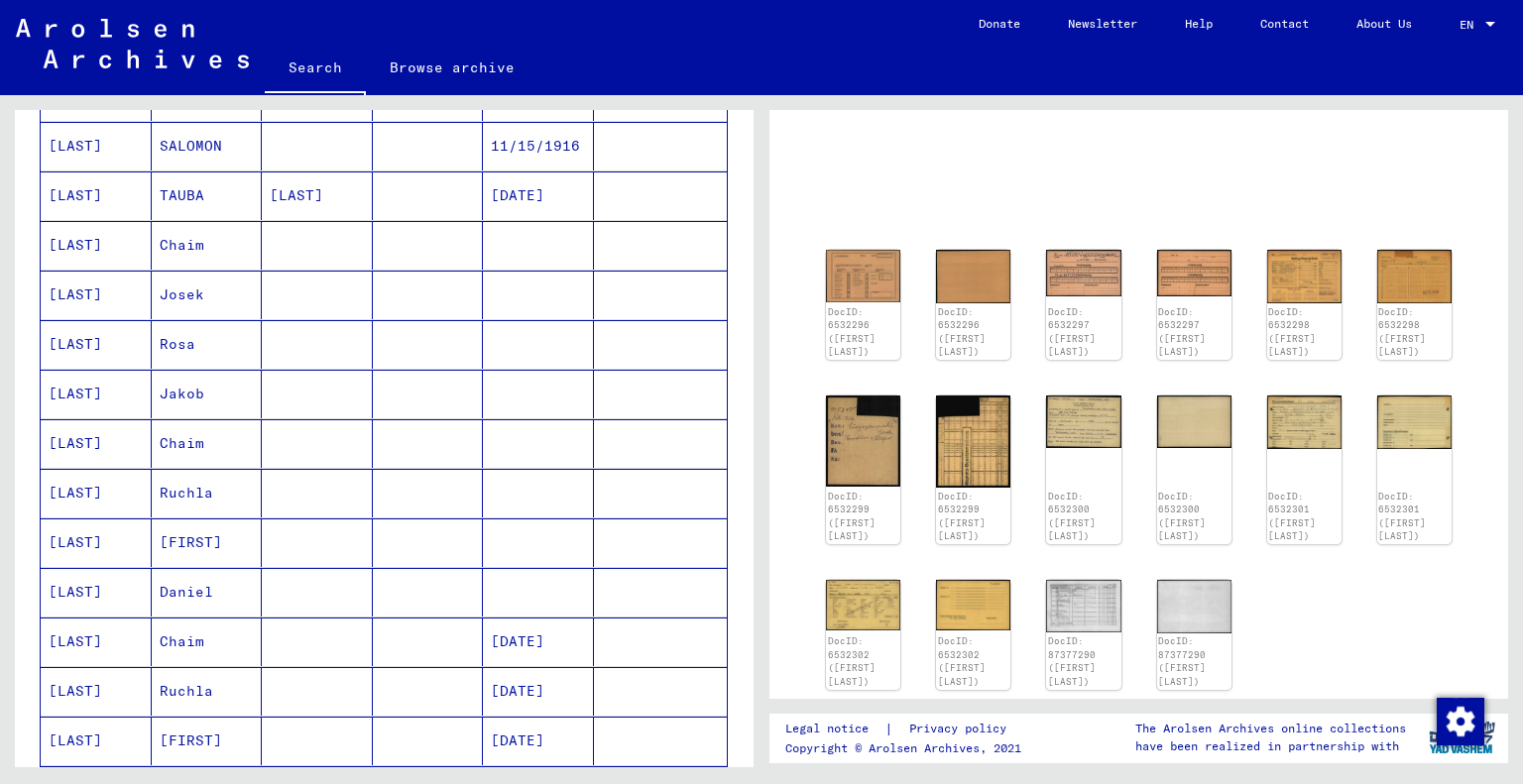 scroll, scrollTop: 894, scrollLeft: 0, axis: vertical 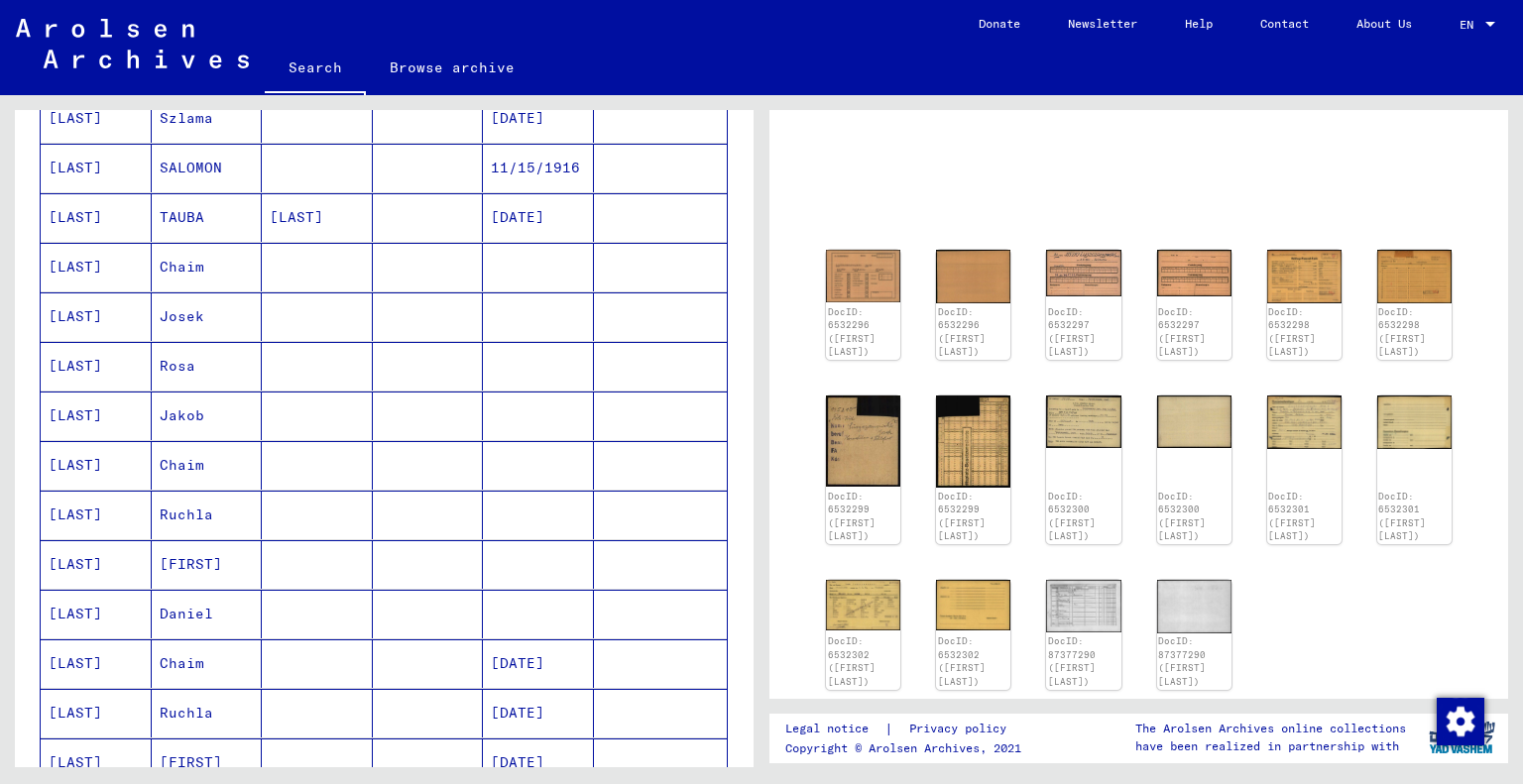 click on "Josek" at bounding box center (207, 366) 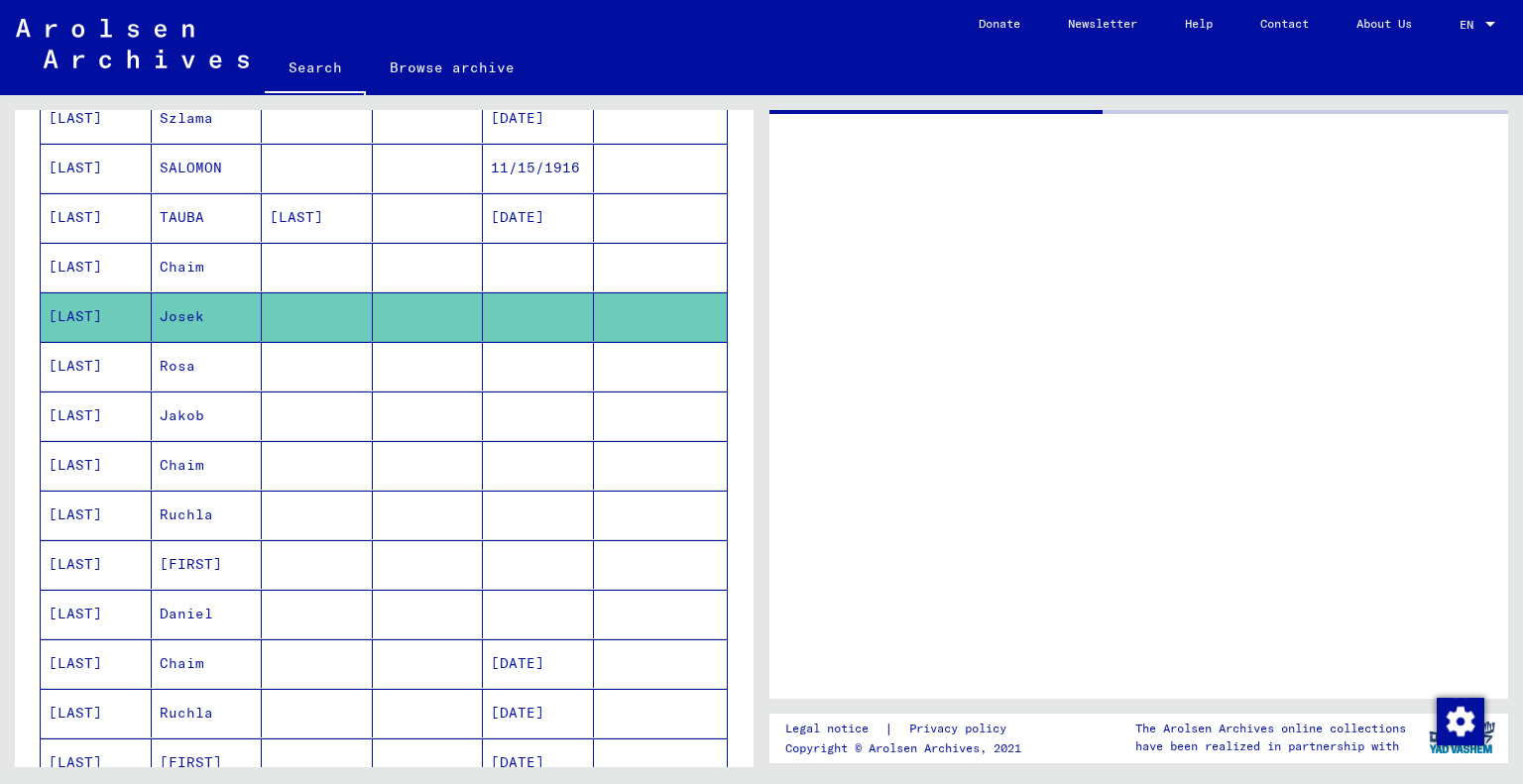 scroll, scrollTop: 0, scrollLeft: 0, axis: both 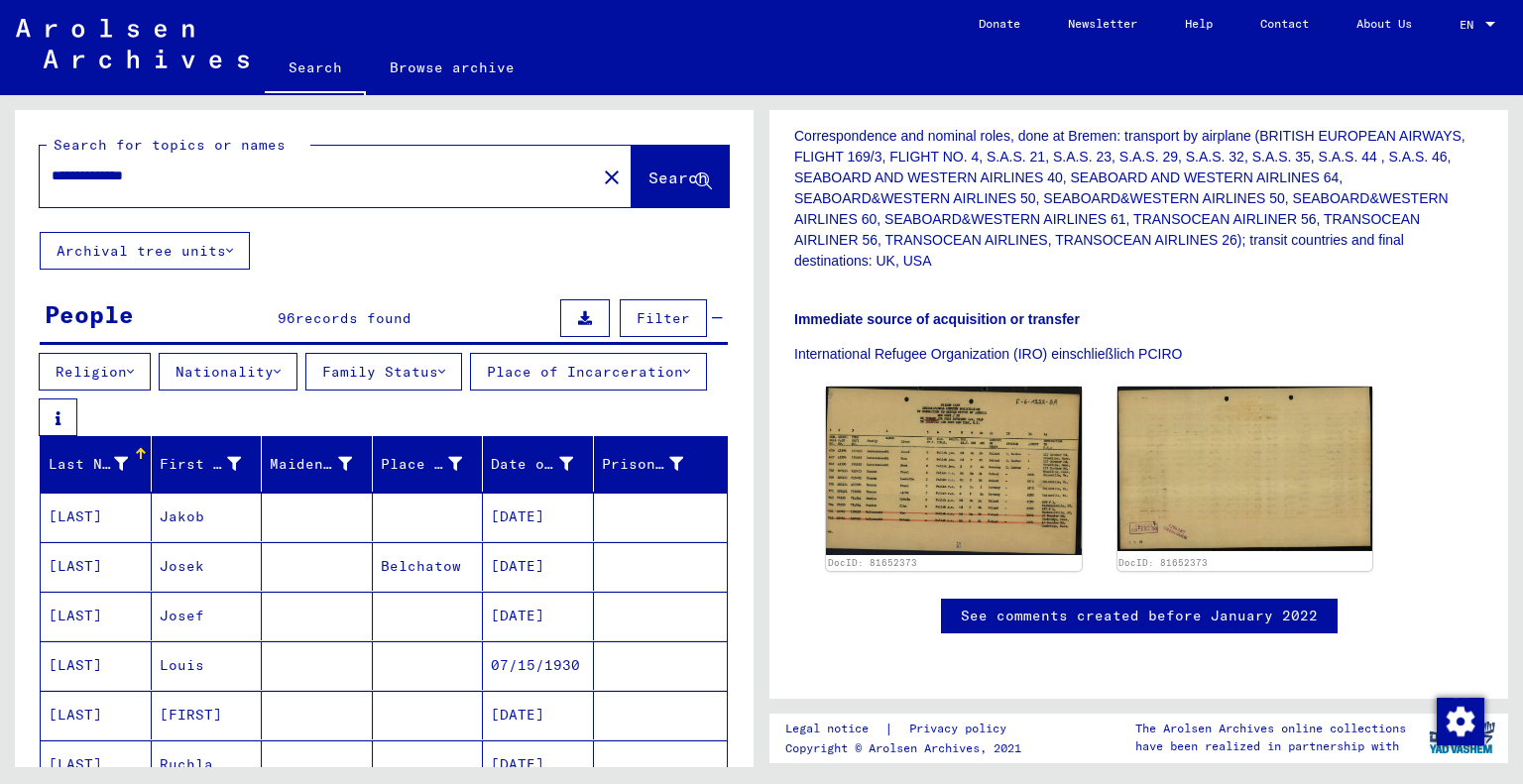 click on "Belchatow" at bounding box center (428, 616) 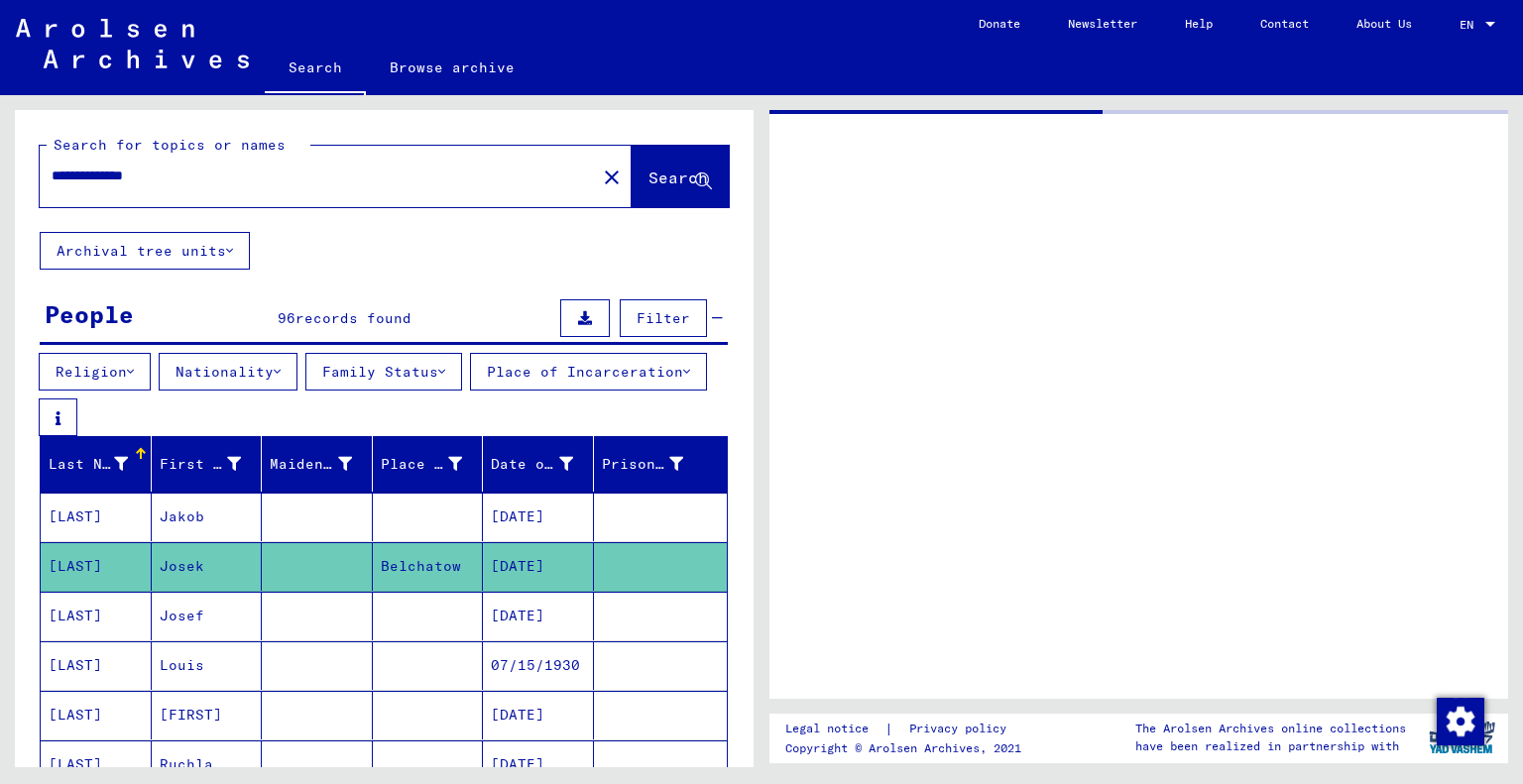 scroll, scrollTop: 0, scrollLeft: 0, axis: both 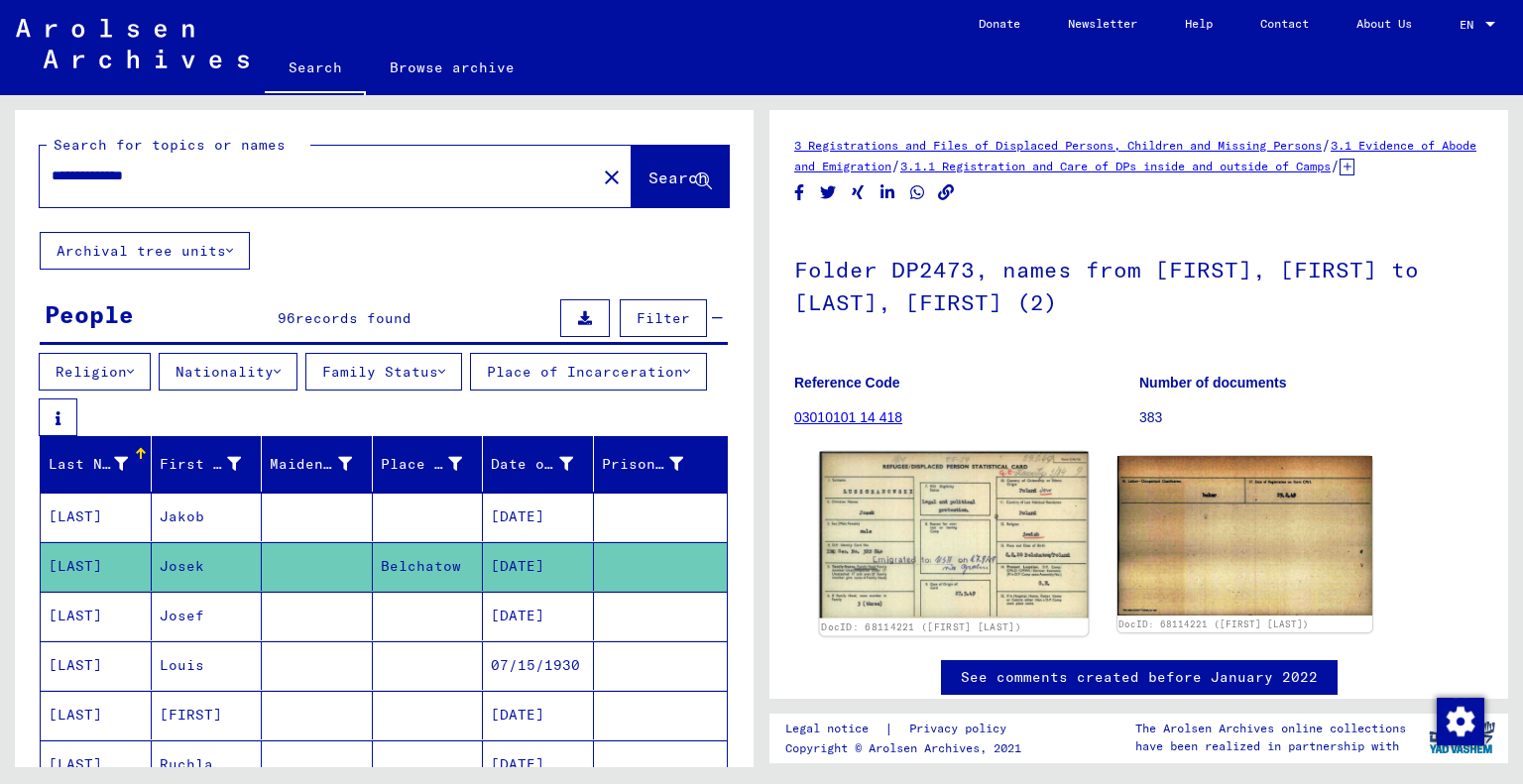 click 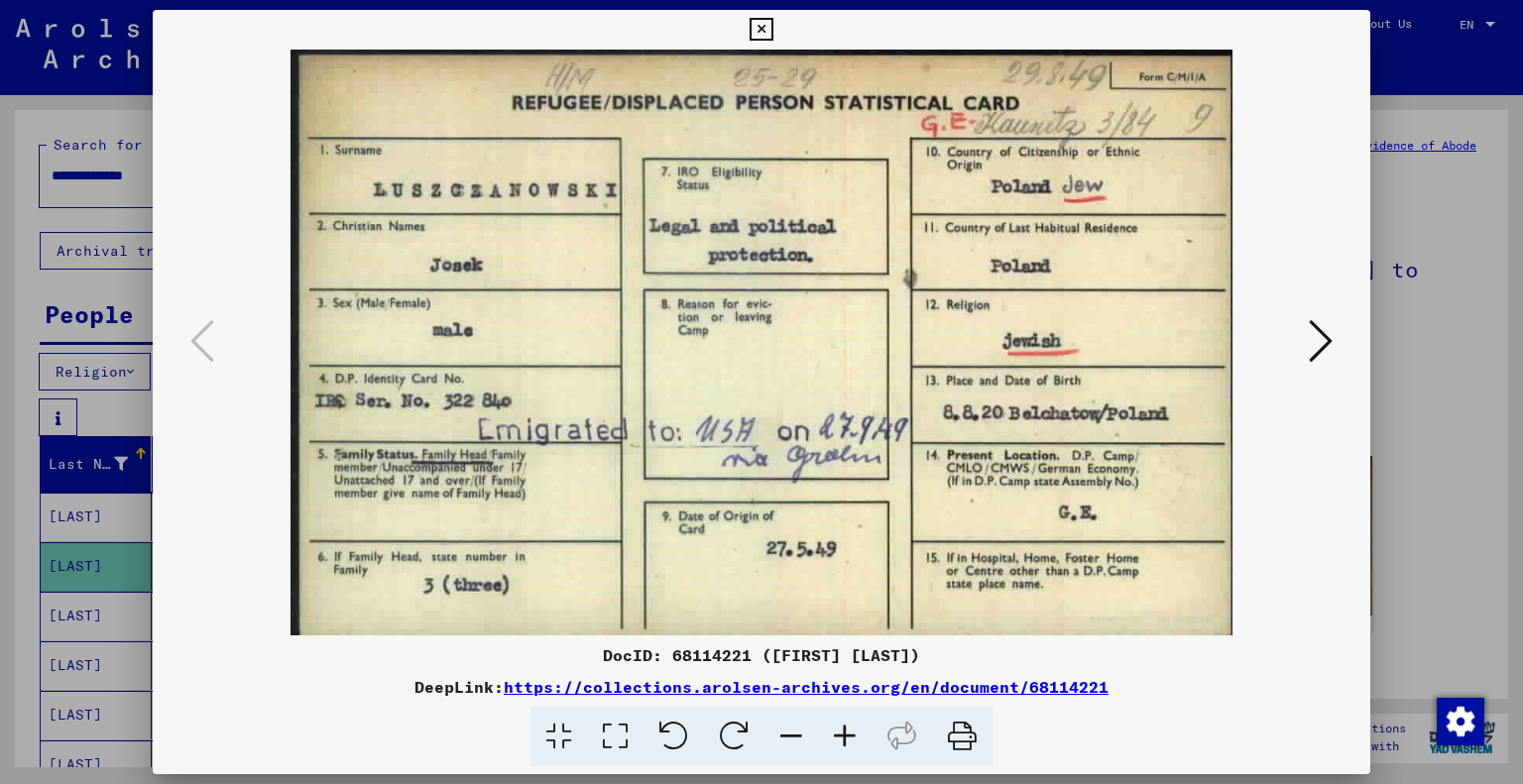 click at bounding box center [761, 30] 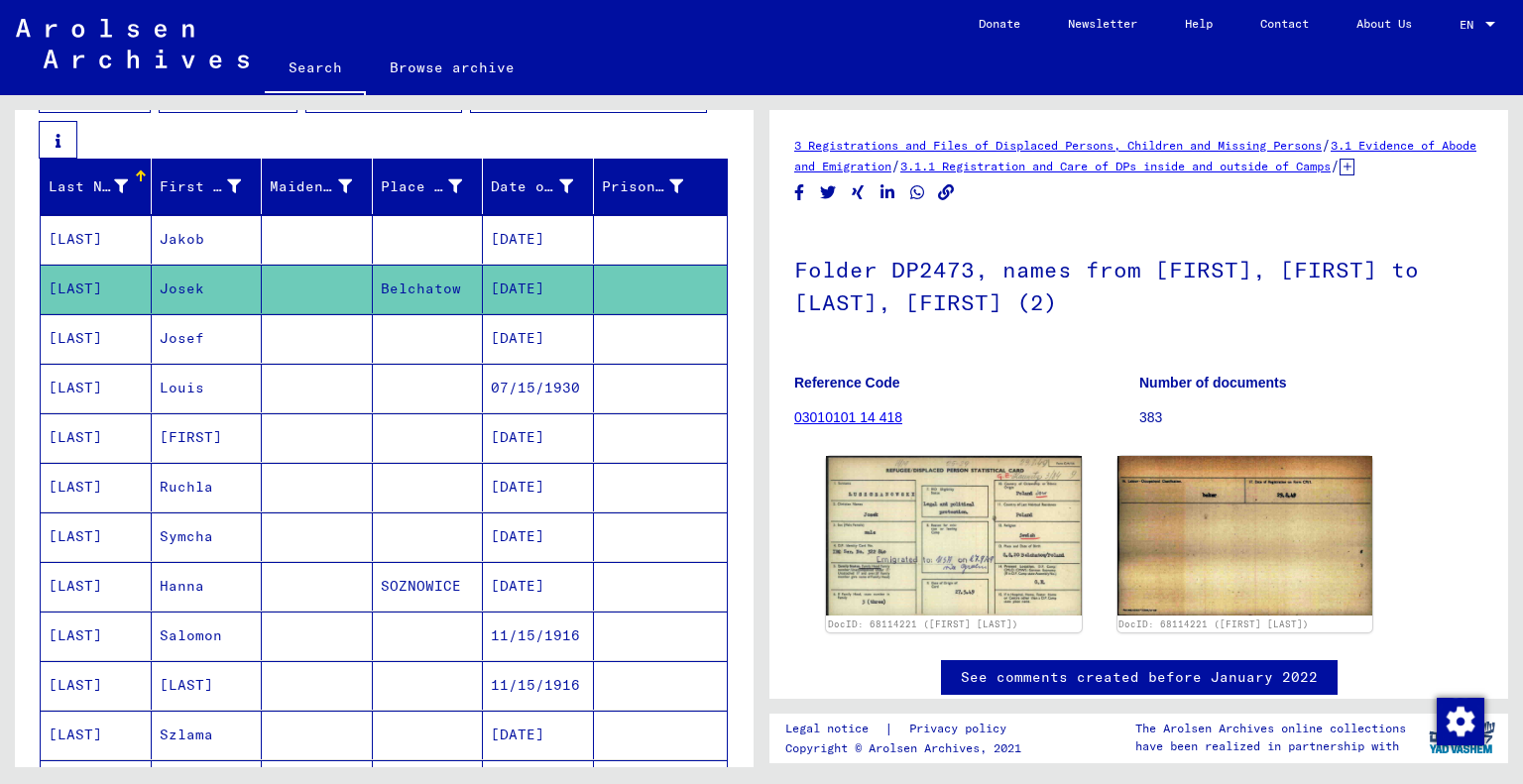 scroll, scrollTop: 297, scrollLeft: 0, axis: vertical 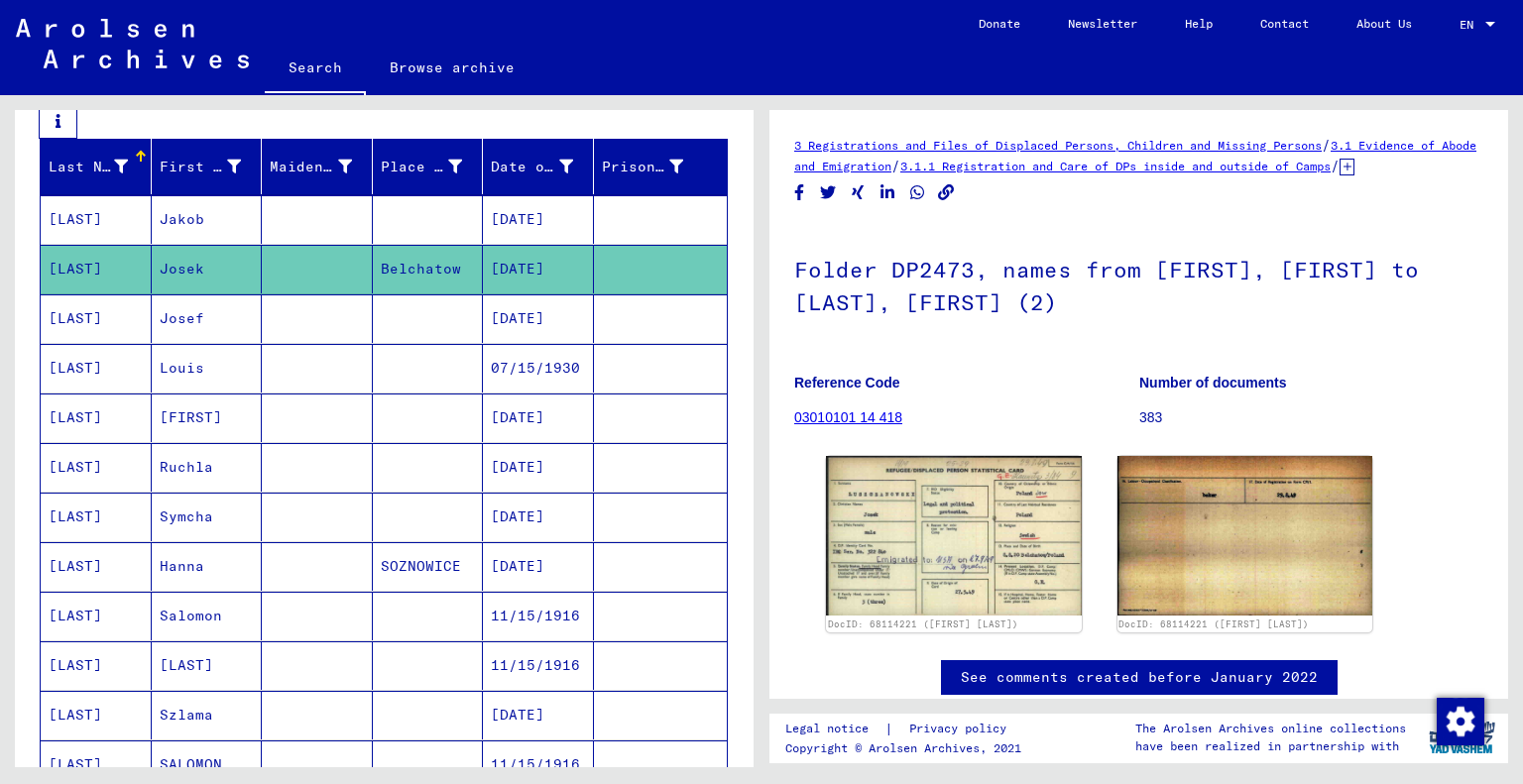 click at bounding box center [317, 368] 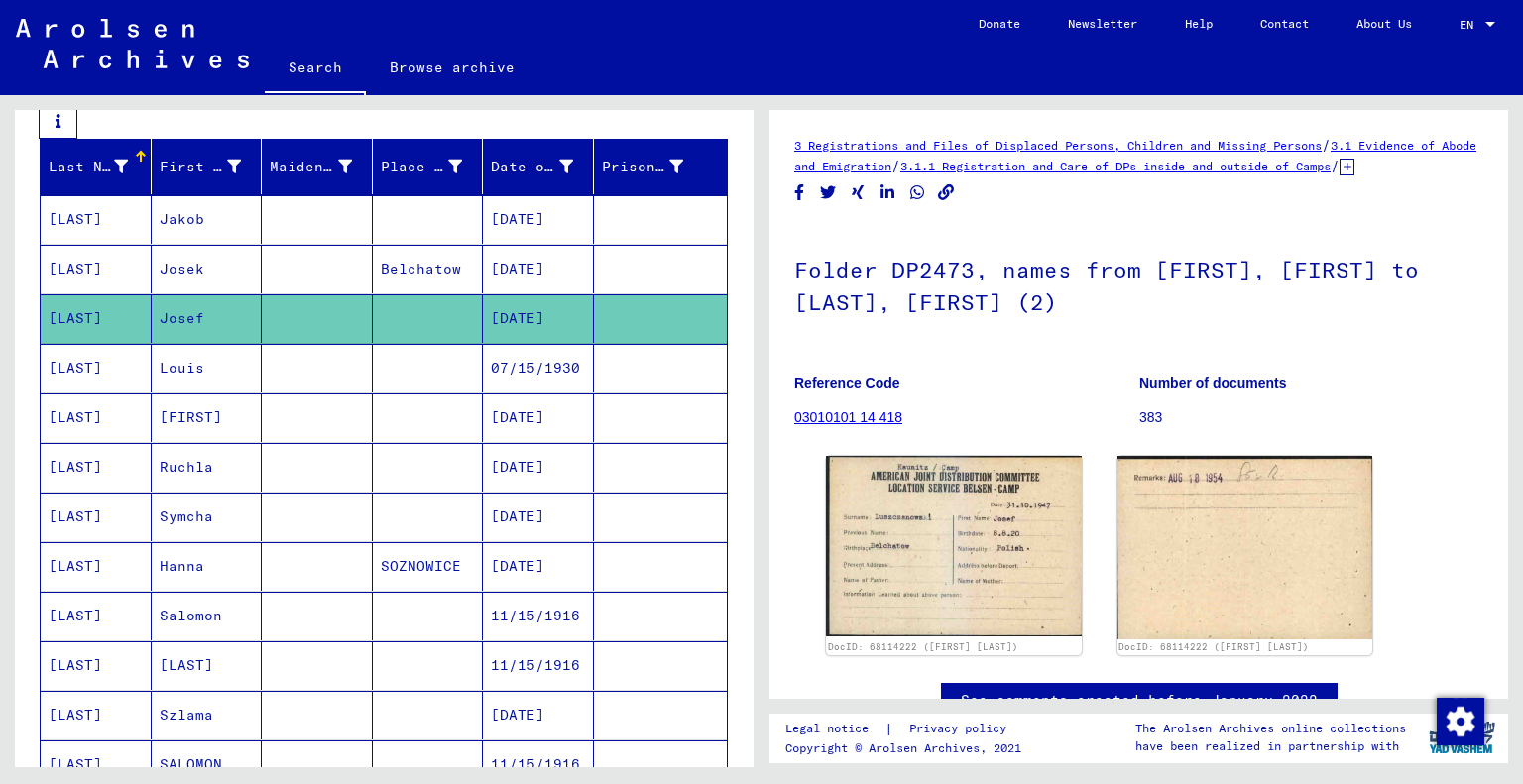 scroll, scrollTop: 99, scrollLeft: 0, axis: vertical 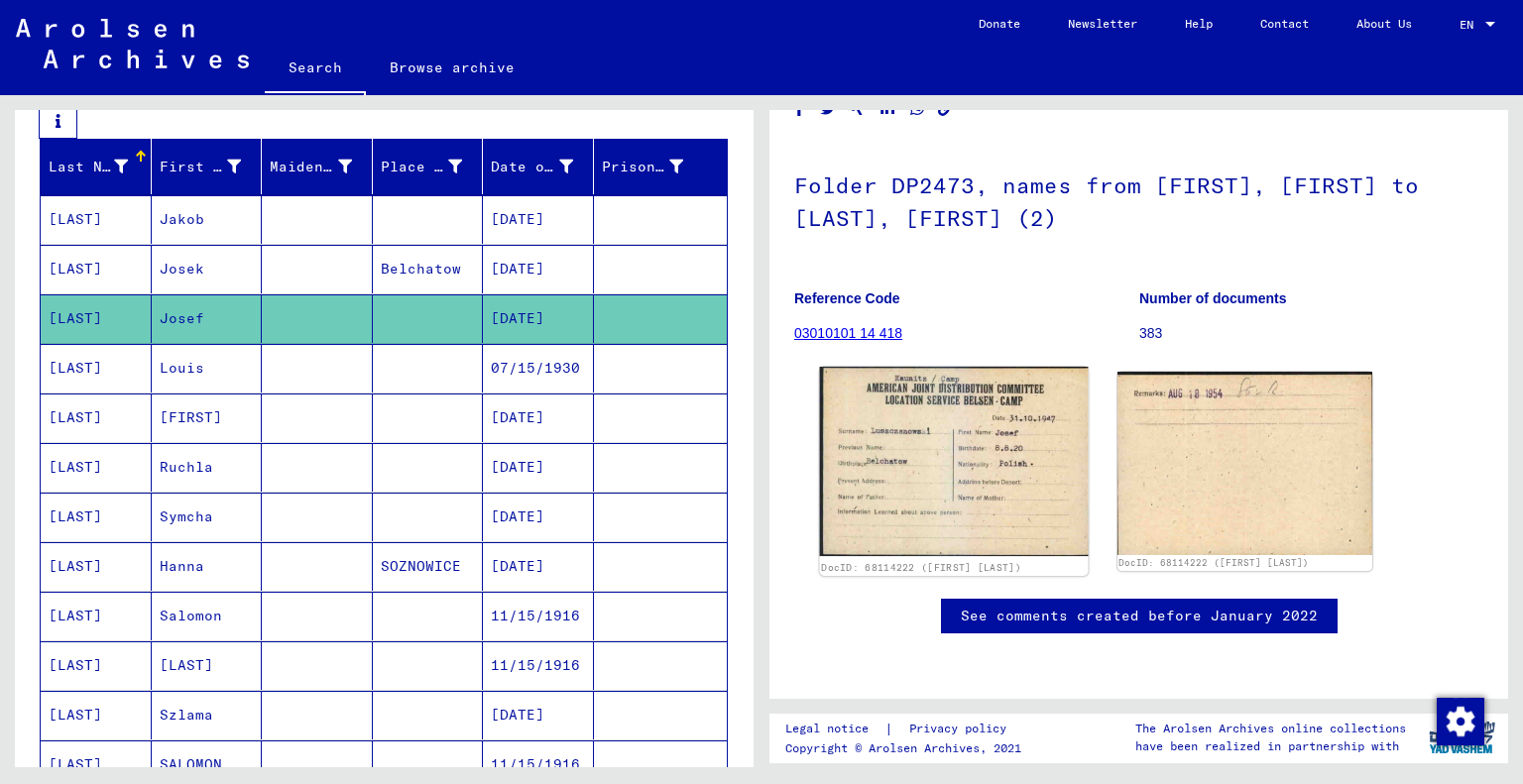click 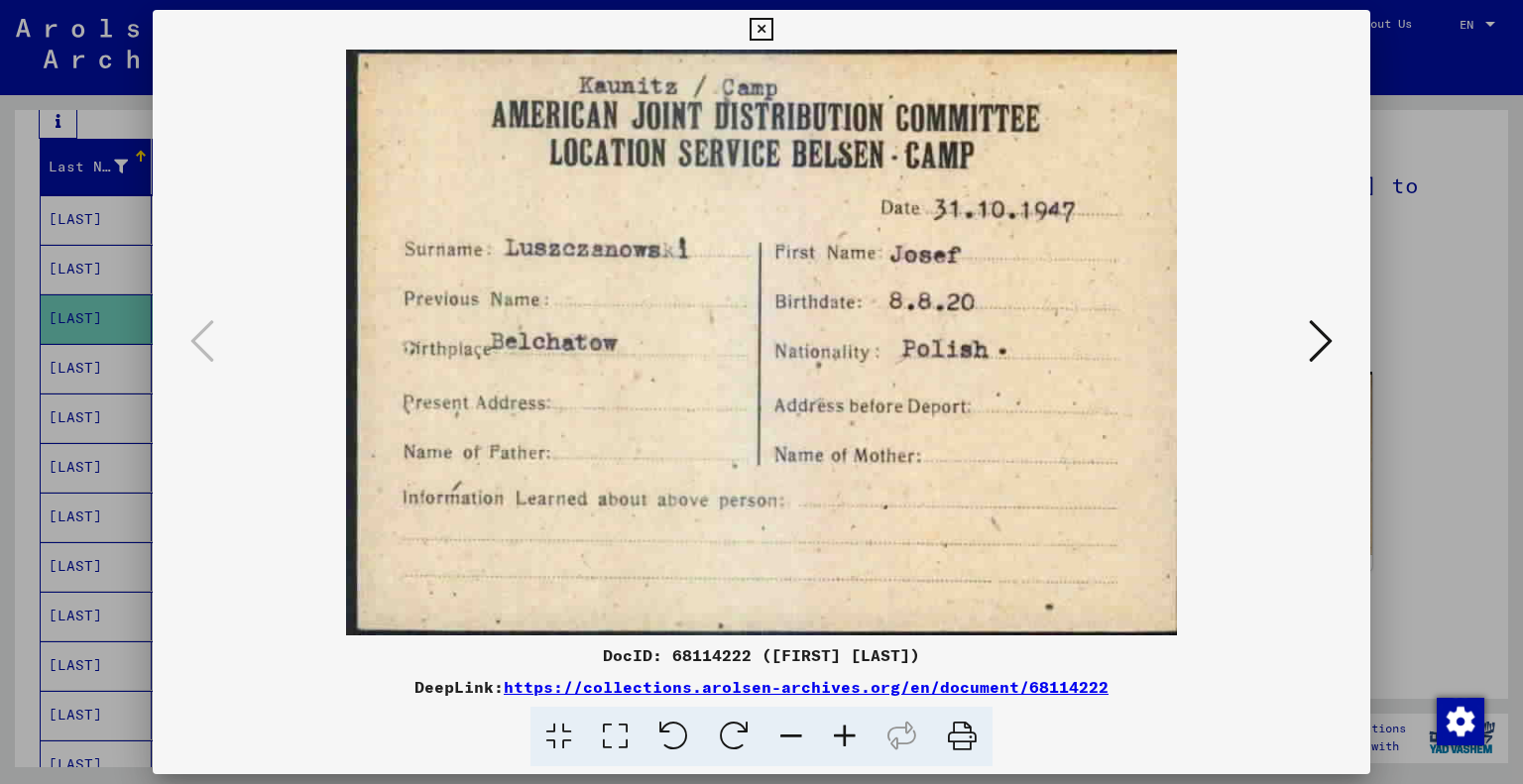 click at bounding box center (1321, 341) 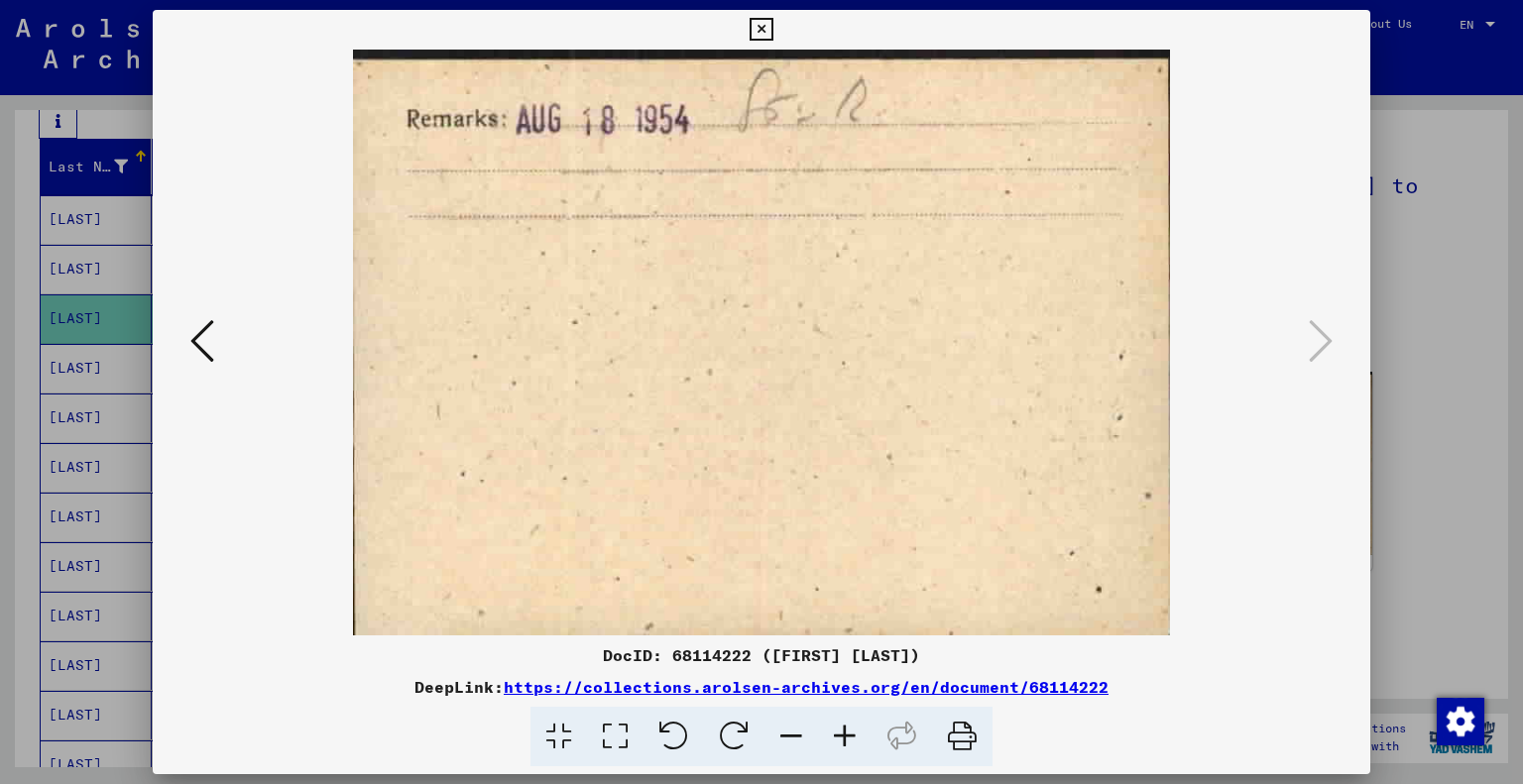click at bounding box center [202, 341] 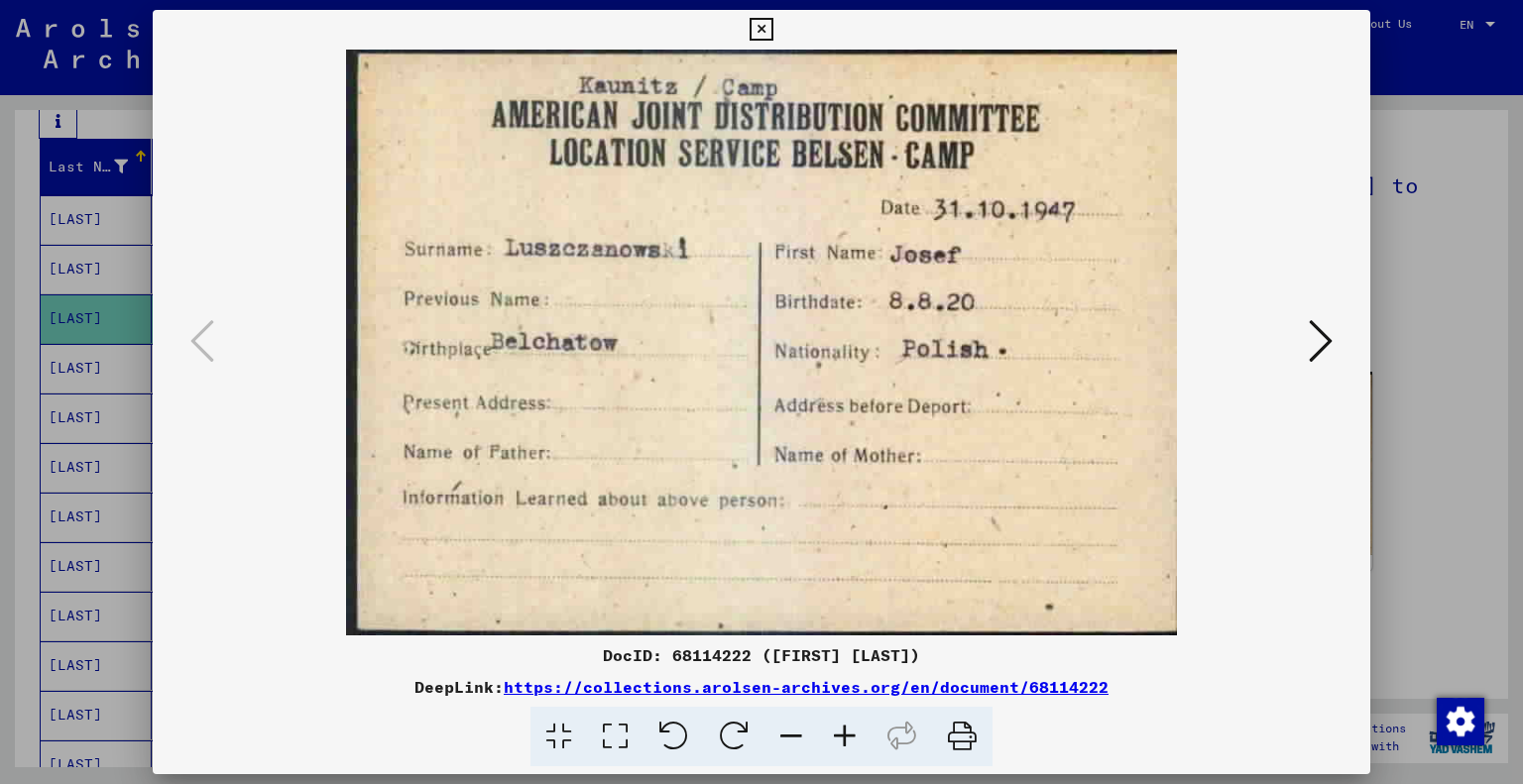 click at bounding box center (761, 30) 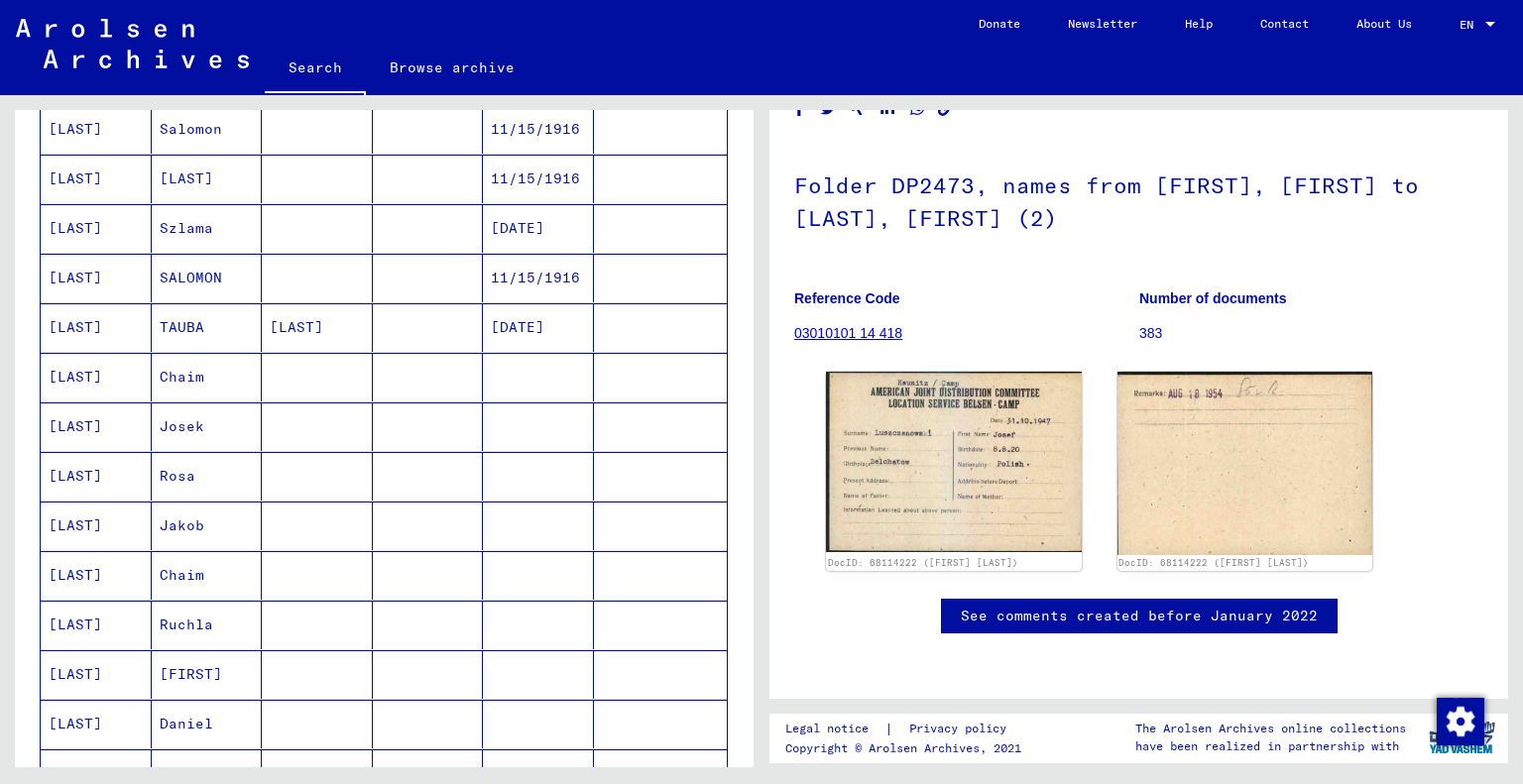 scroll, scrollTop: 793, scrollLeft: 0, axis: vertical 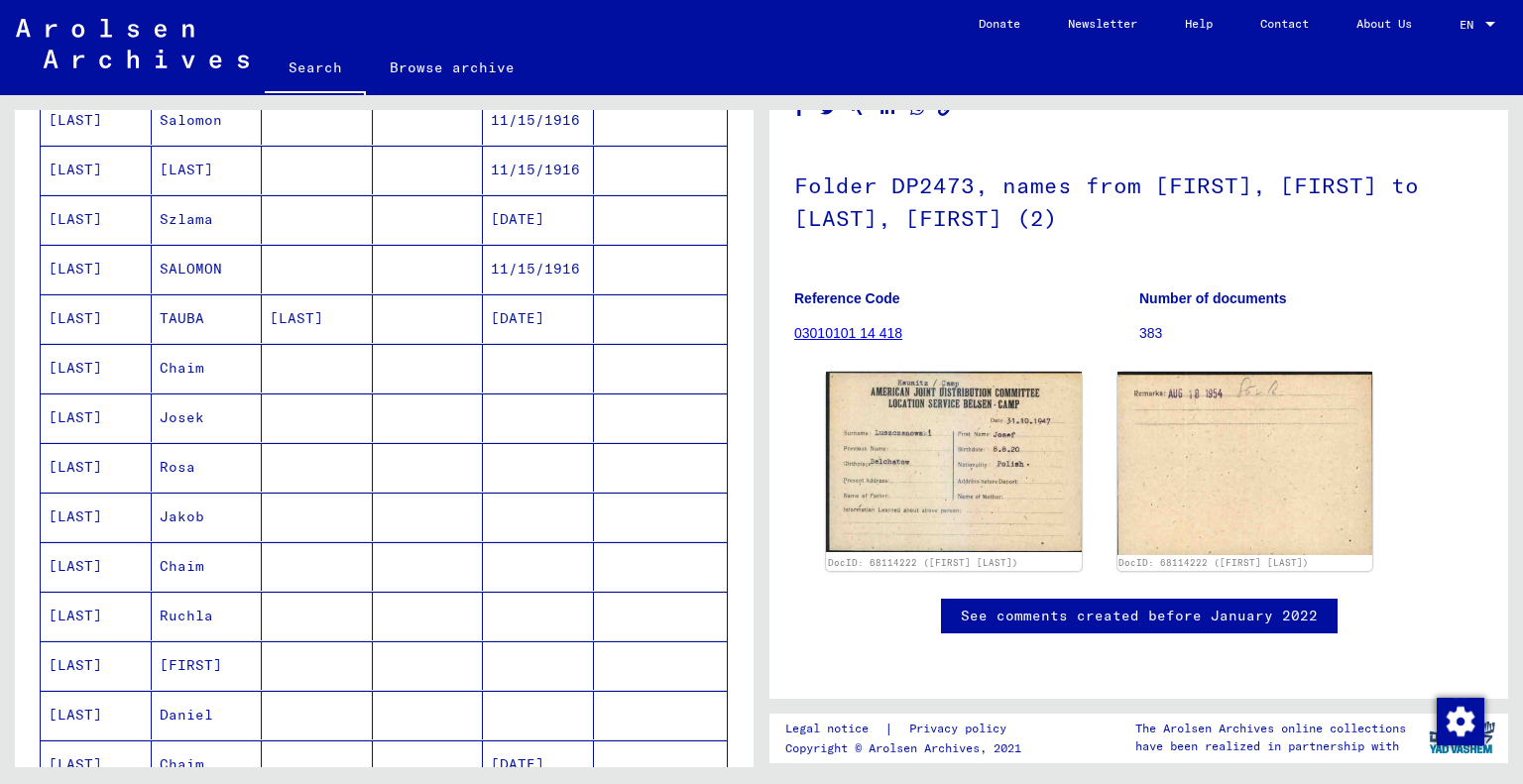 click on "Josek" at bounding box center [207, 467] 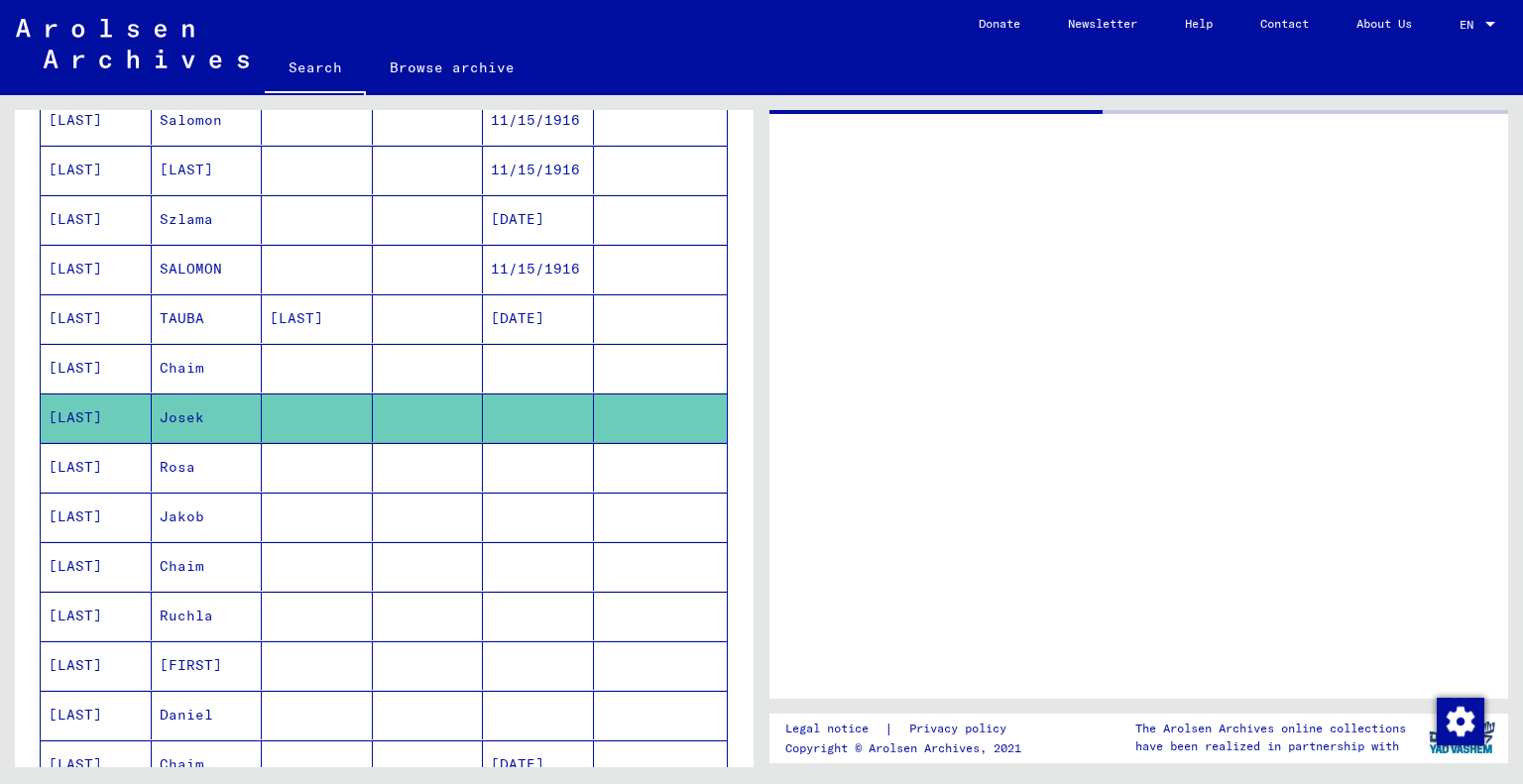 scroll, scrollTop: 0, scrollLeft: 0, axis: both 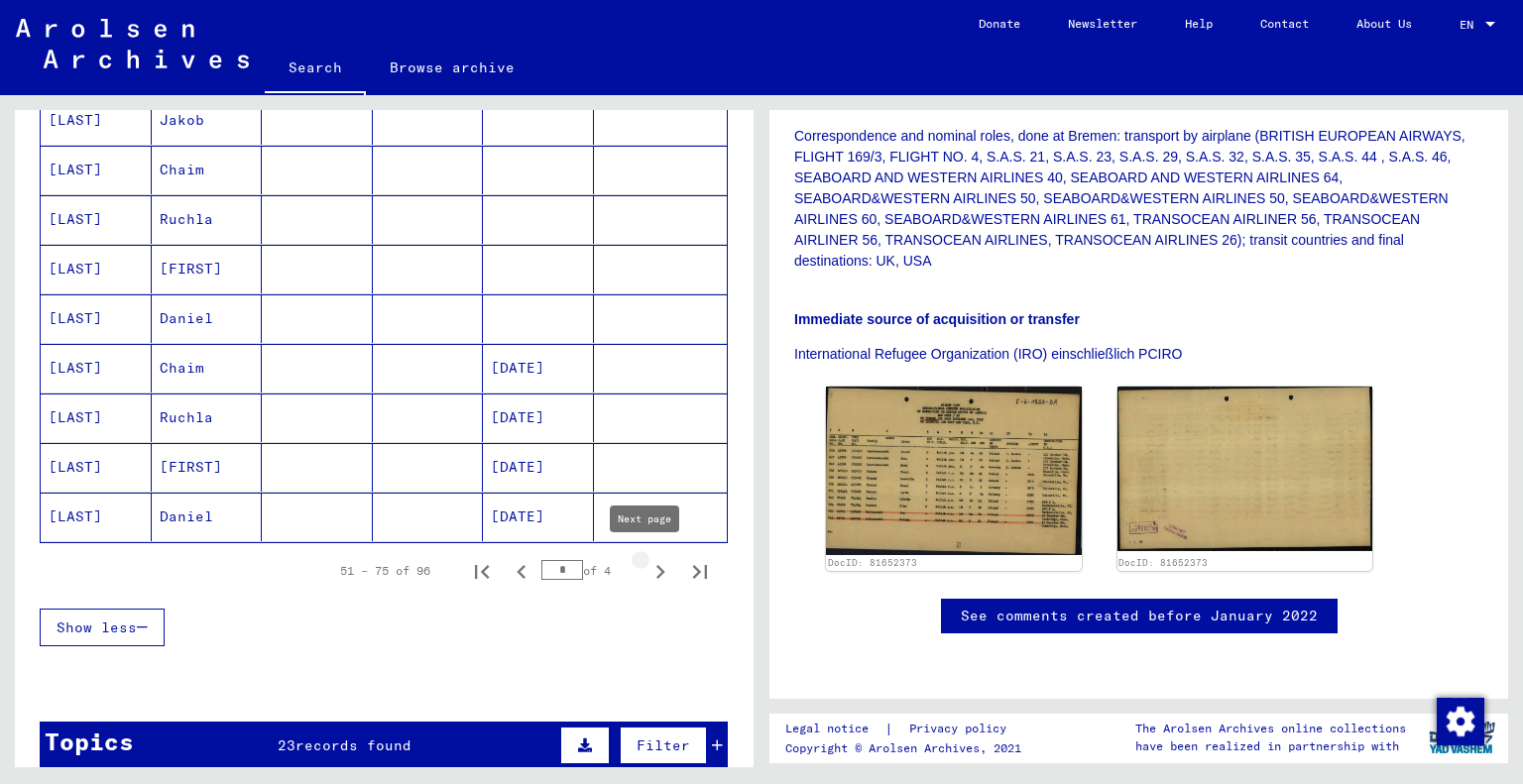 click 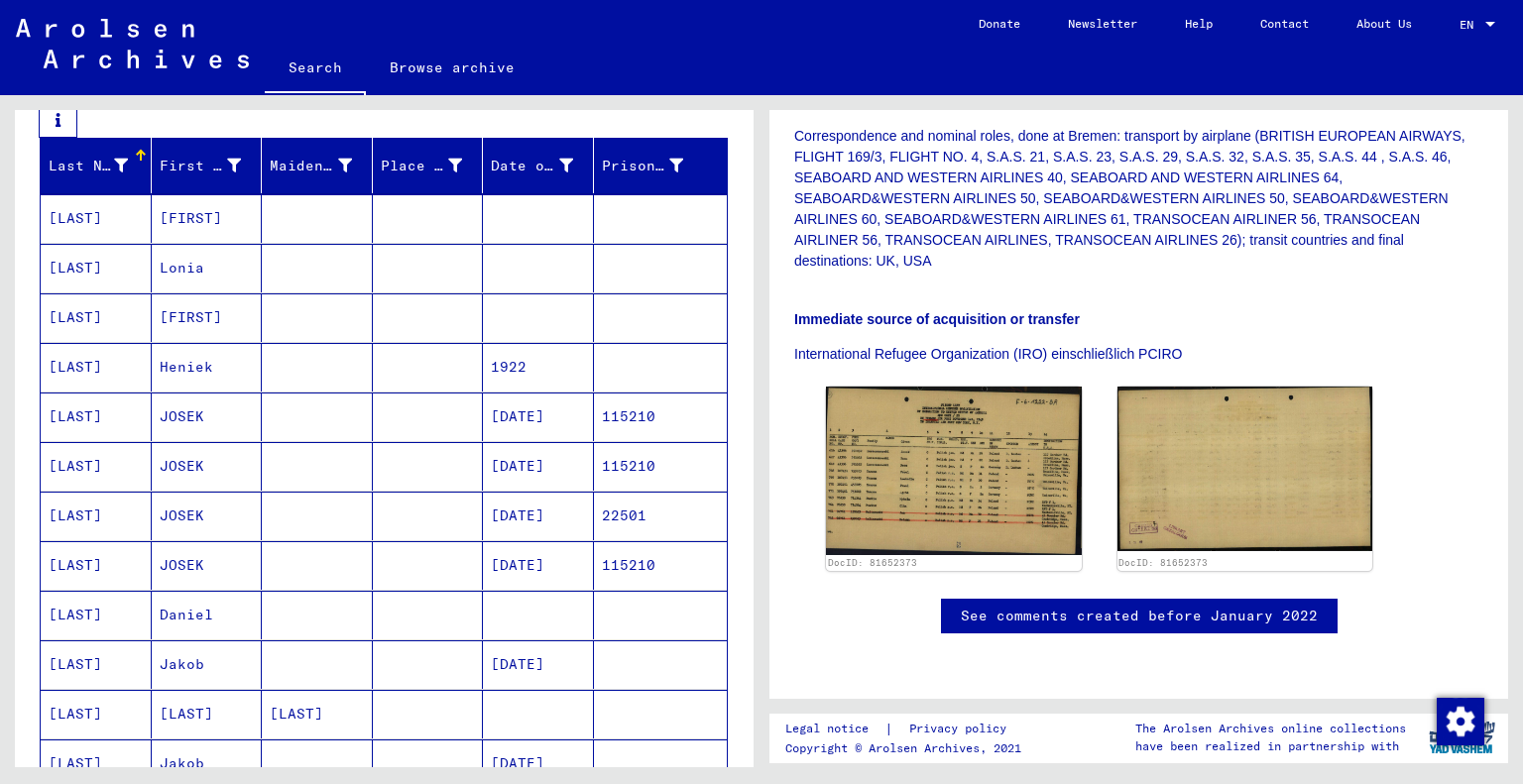 scroll, scrollTop: 297, scrollLeft: 0, axis: vertical 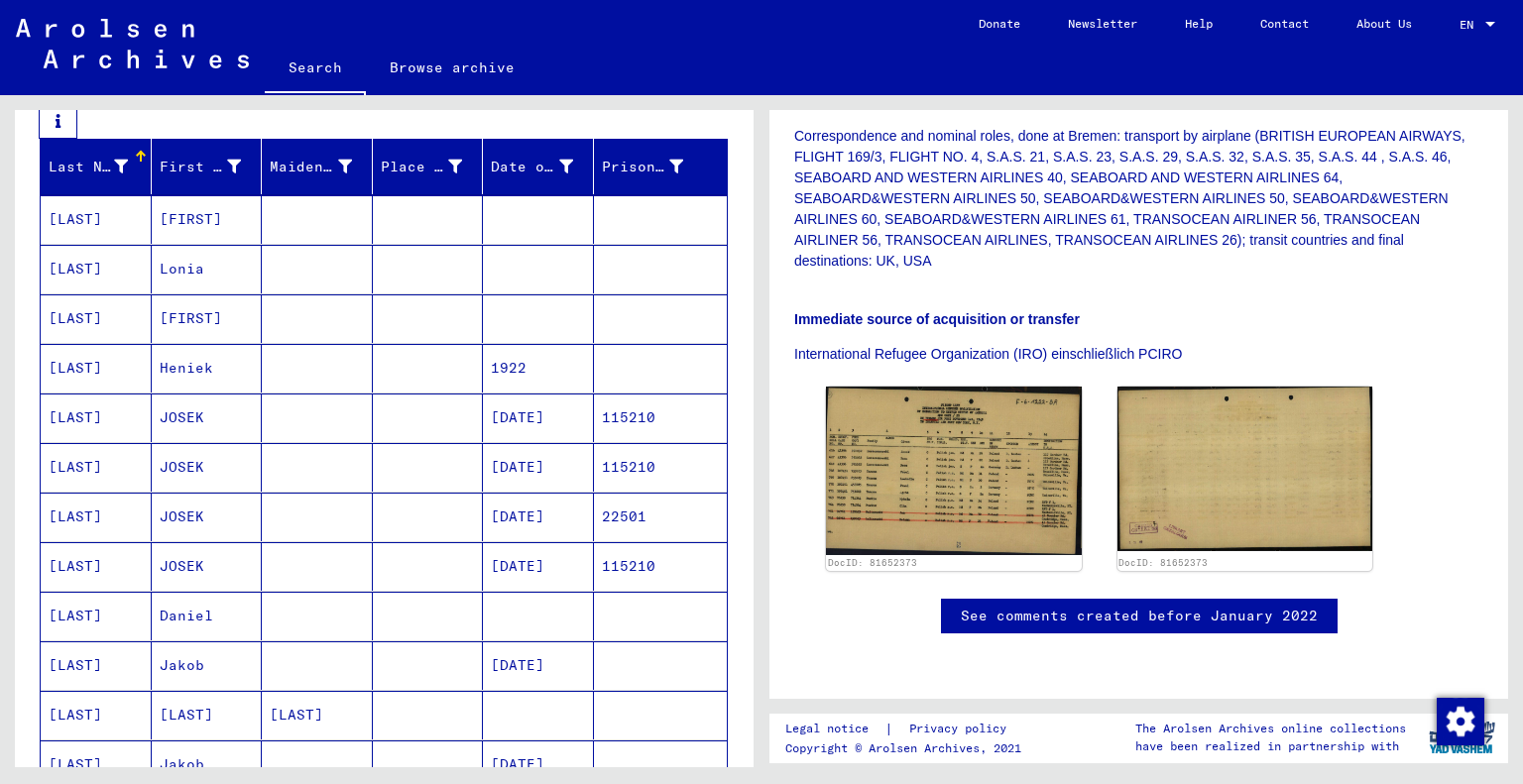 click on "JOSEK" at bounding box center [207, 467] 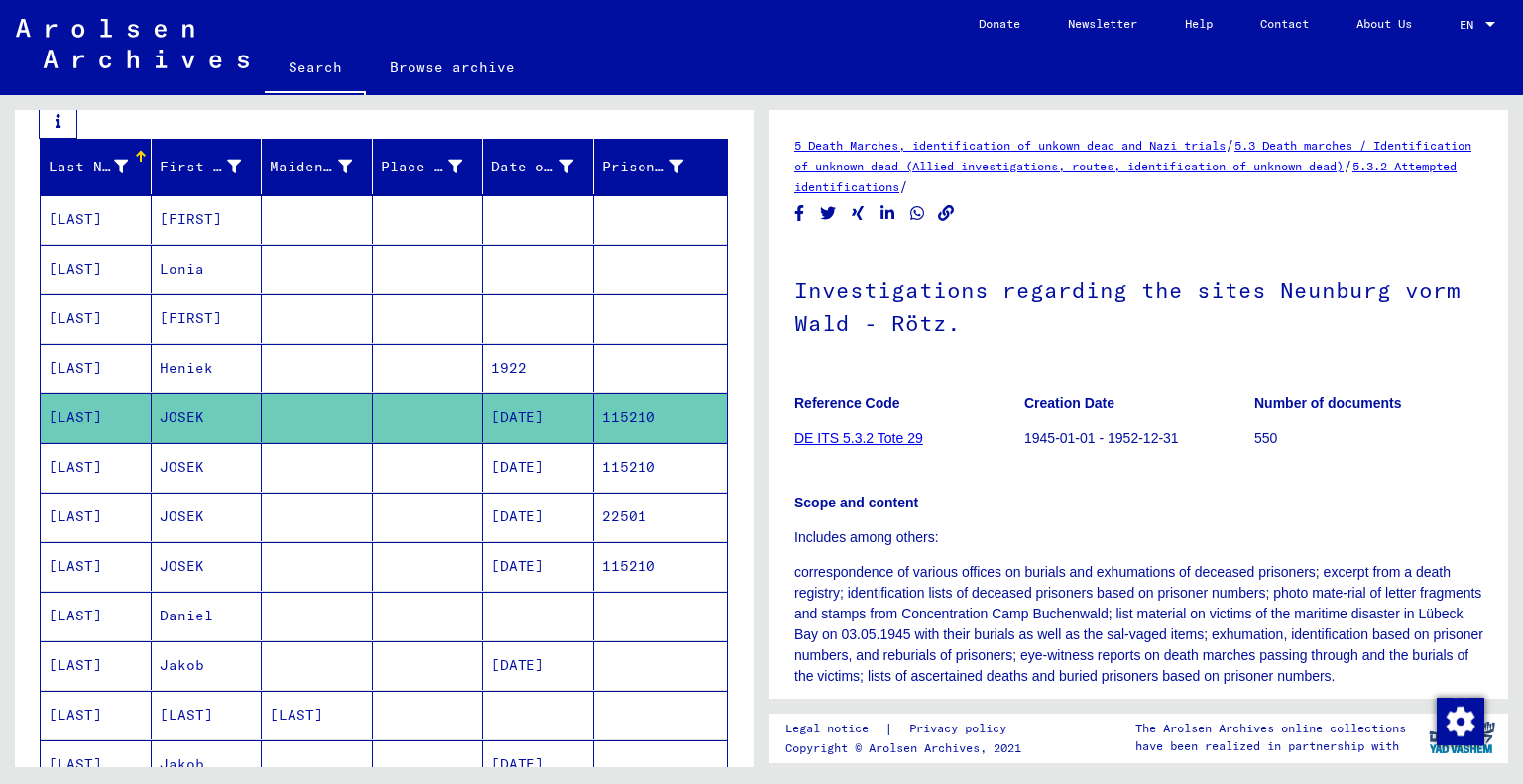 scroll, scrollTop: 274, scrollLeft: 0, axis: vertical 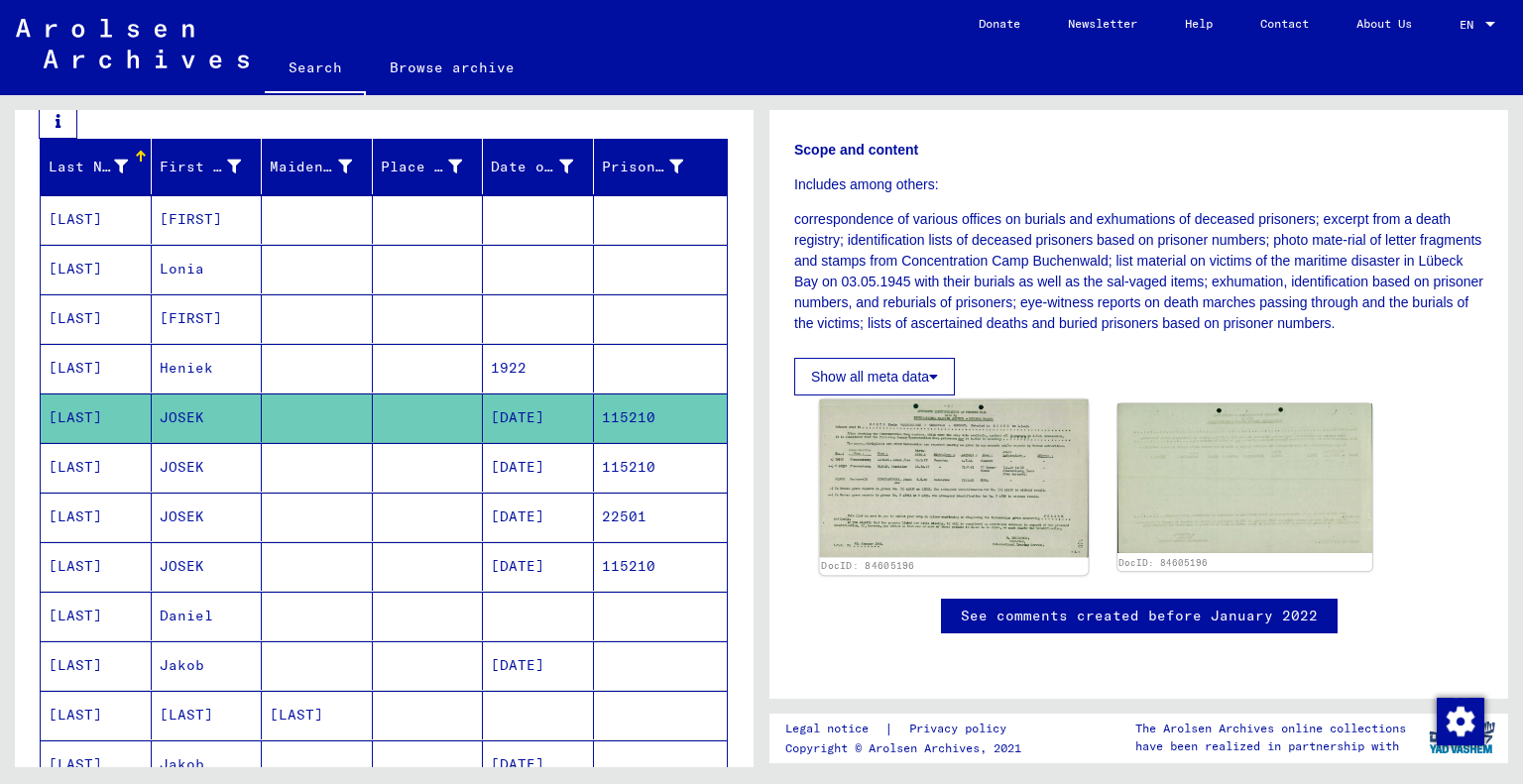 click 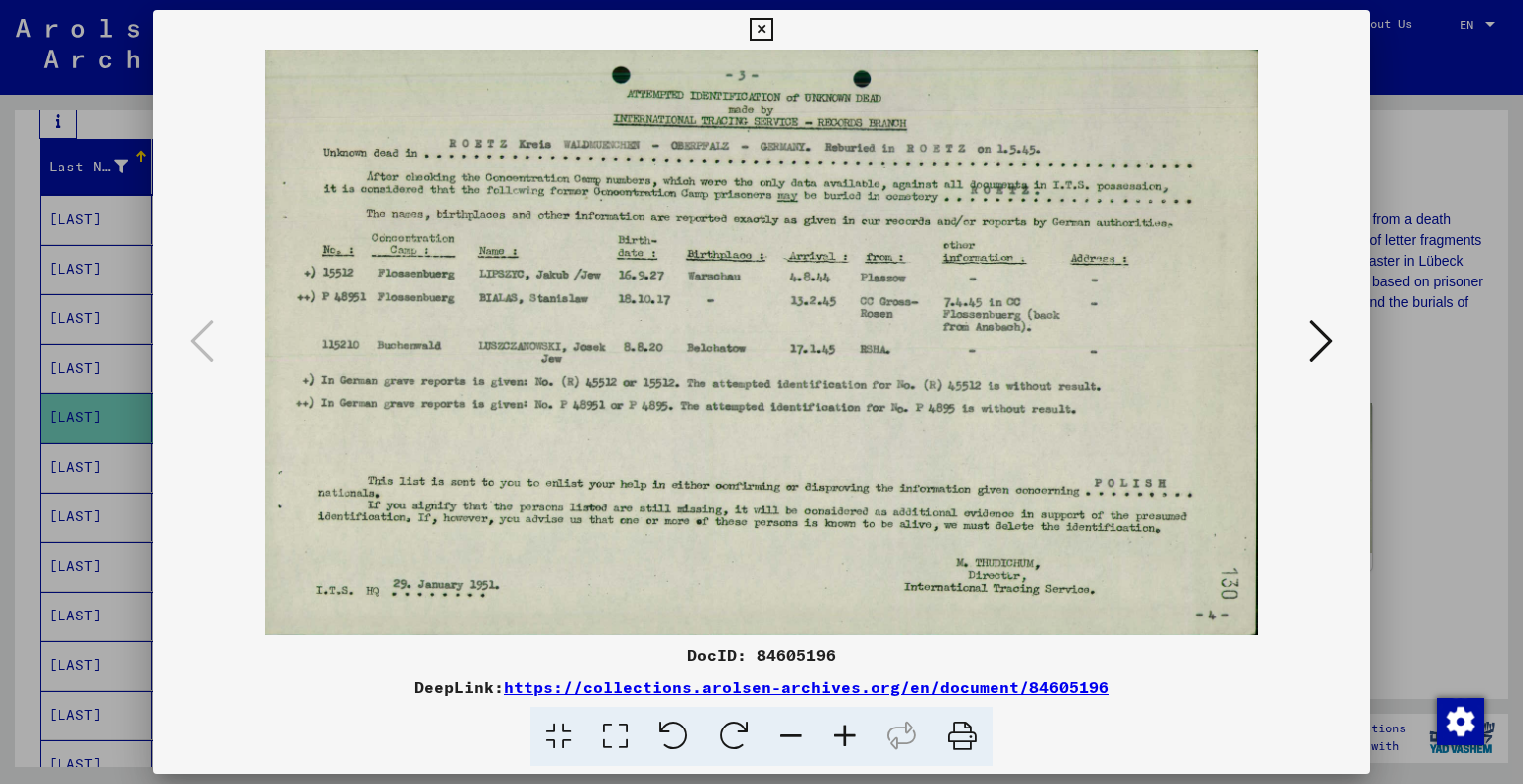 click at bounding box center [845, 736] 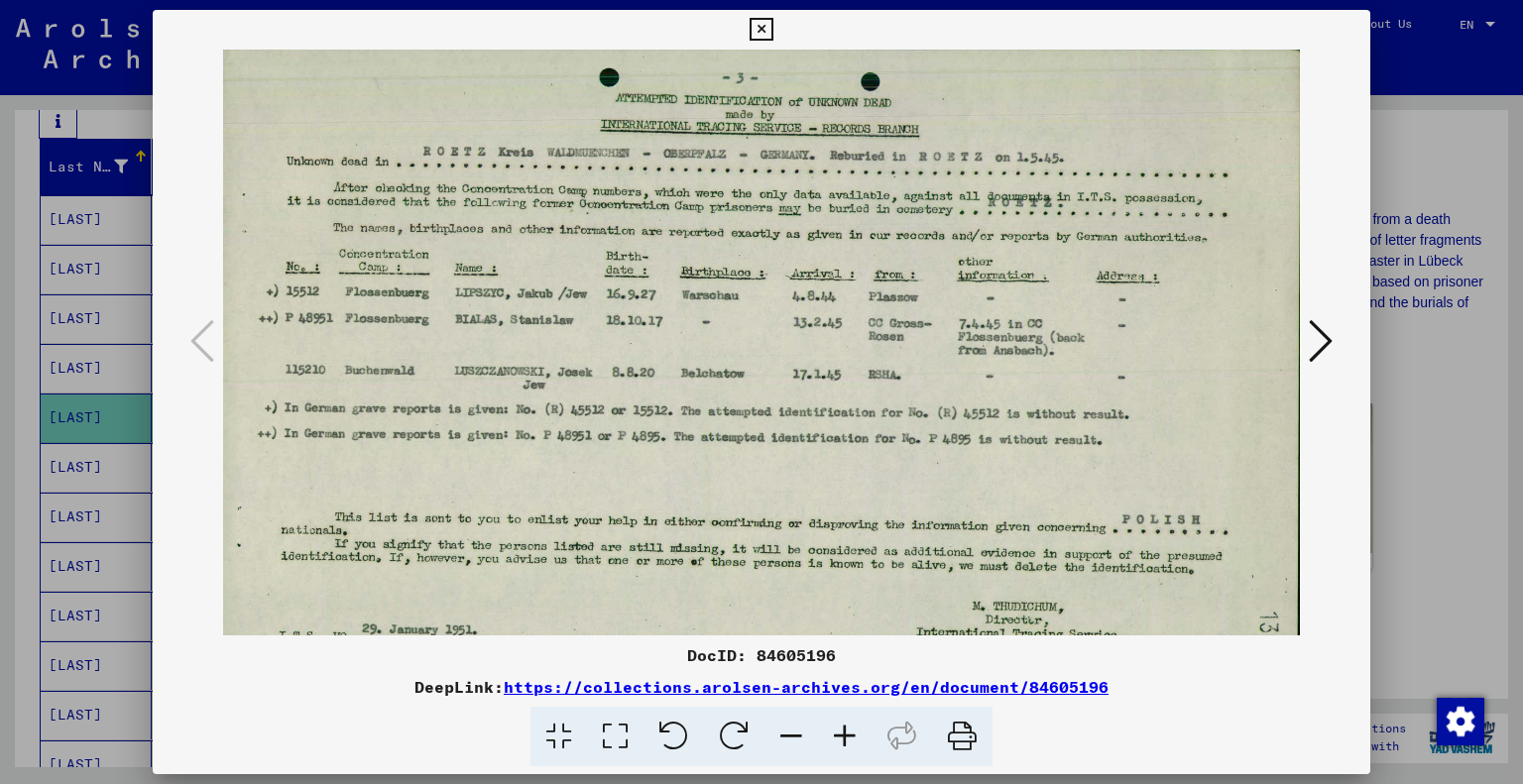 click at bounding box center (845, 736) 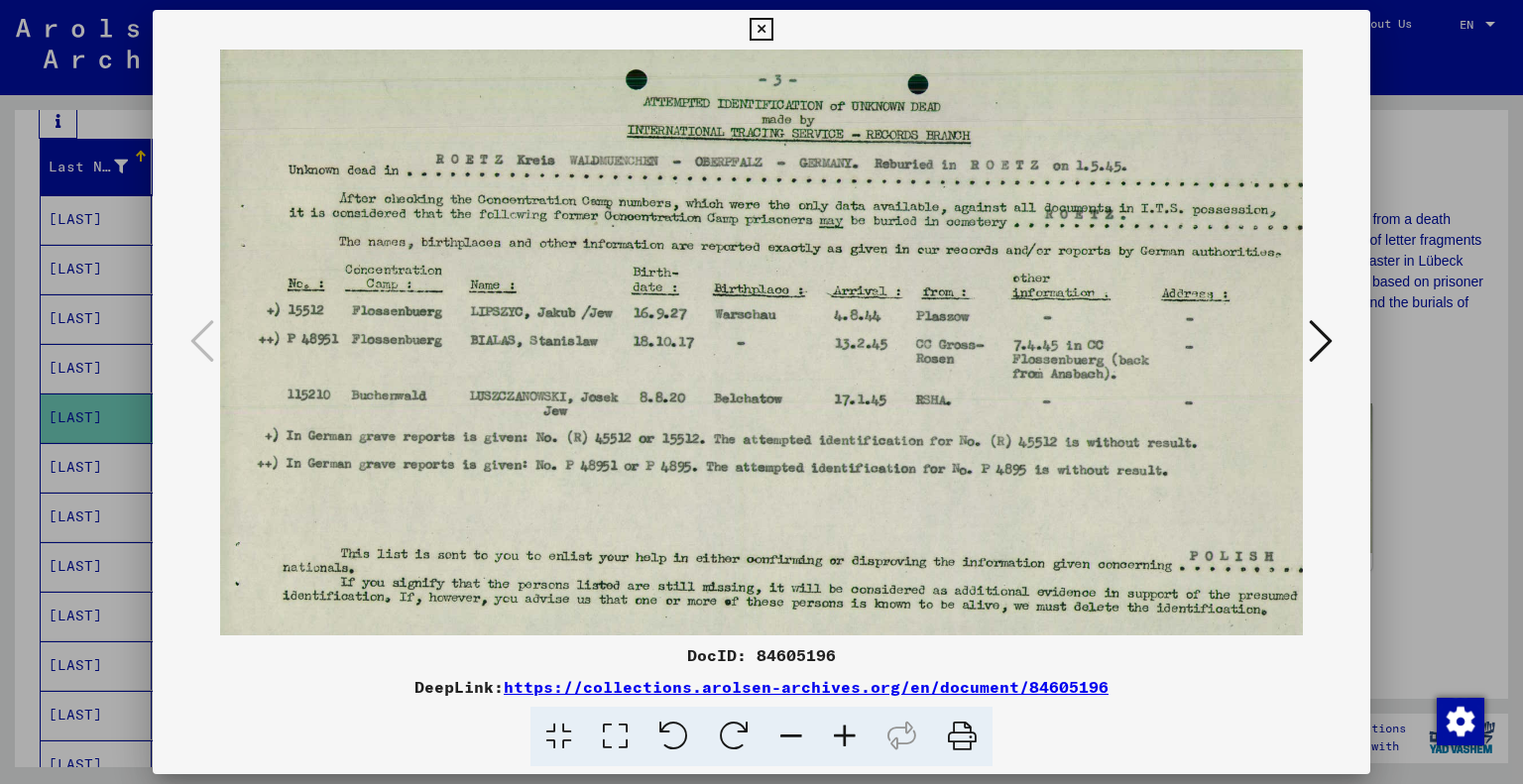 click at bounding box center (845, 736) 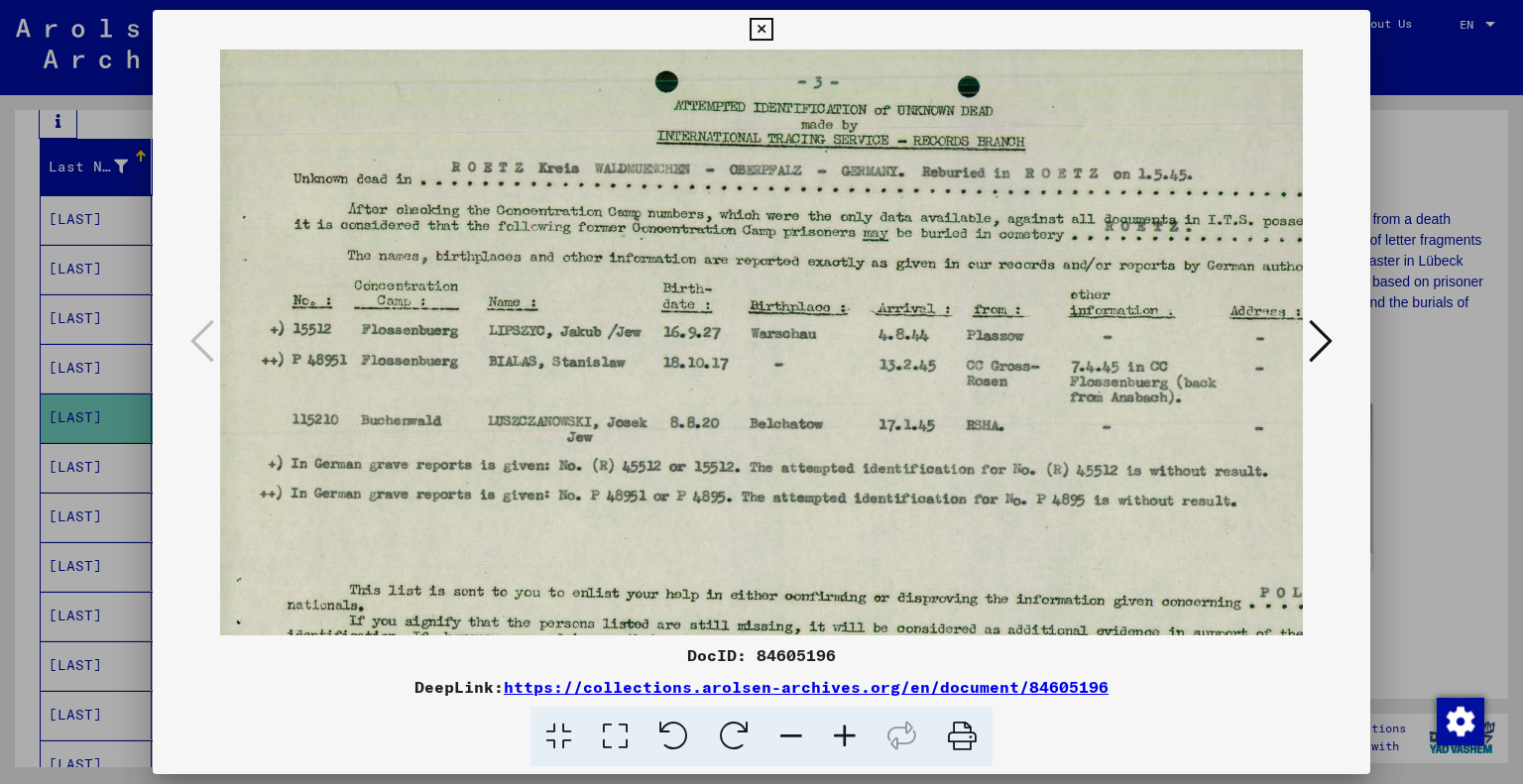 click at bounding box center [791, 736] 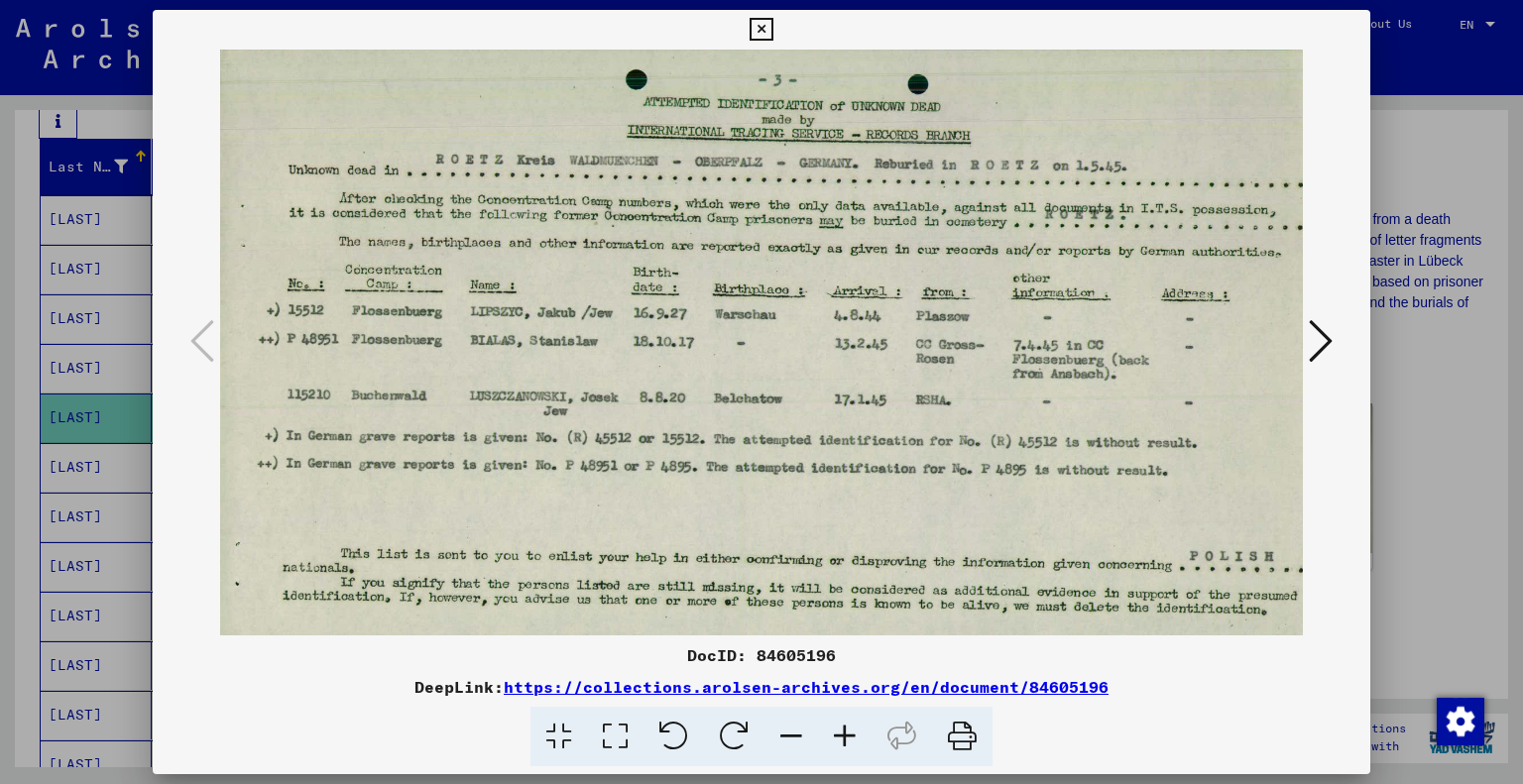 click at bounding box center [761, 30] 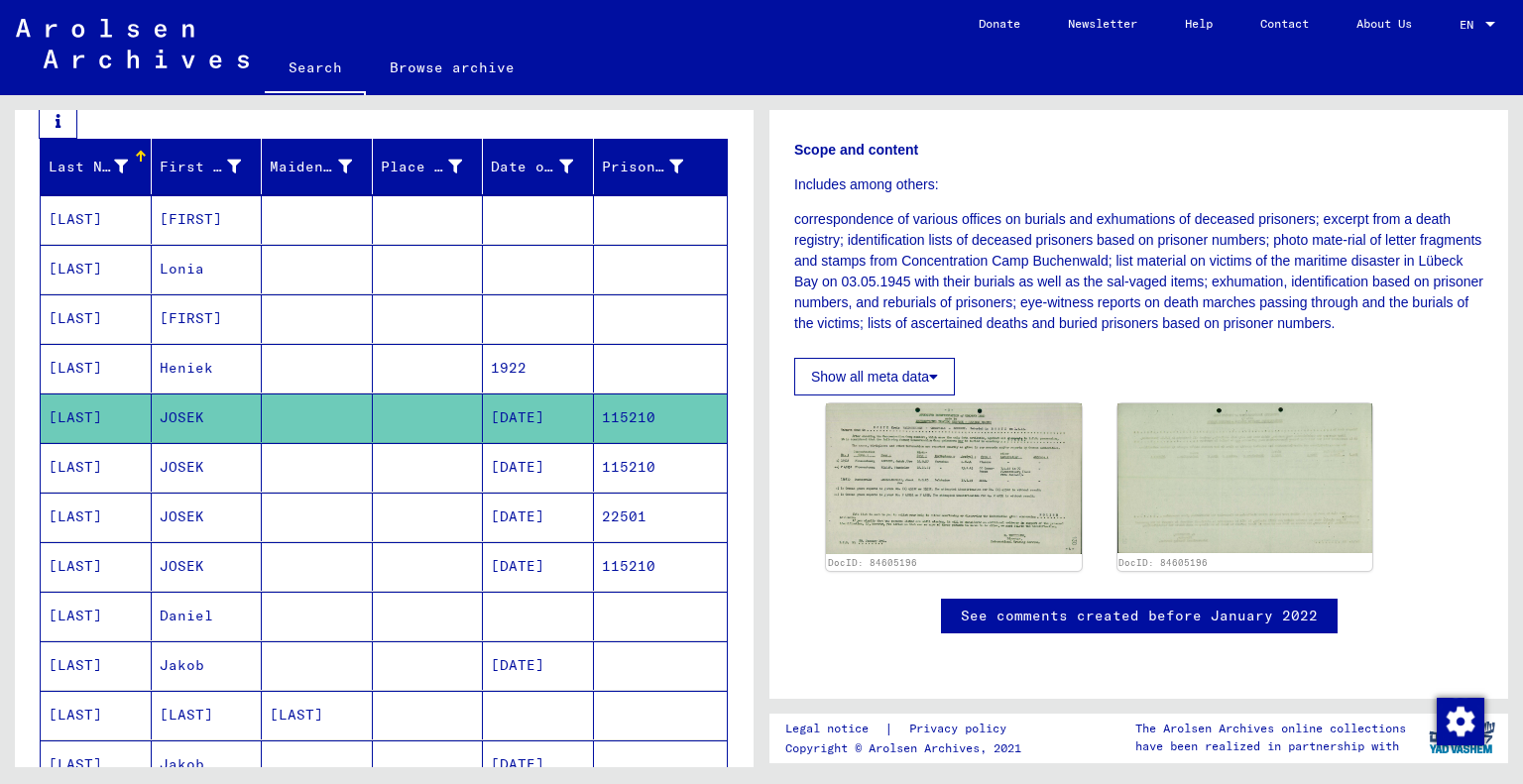 click at bounding box center (317, 516) 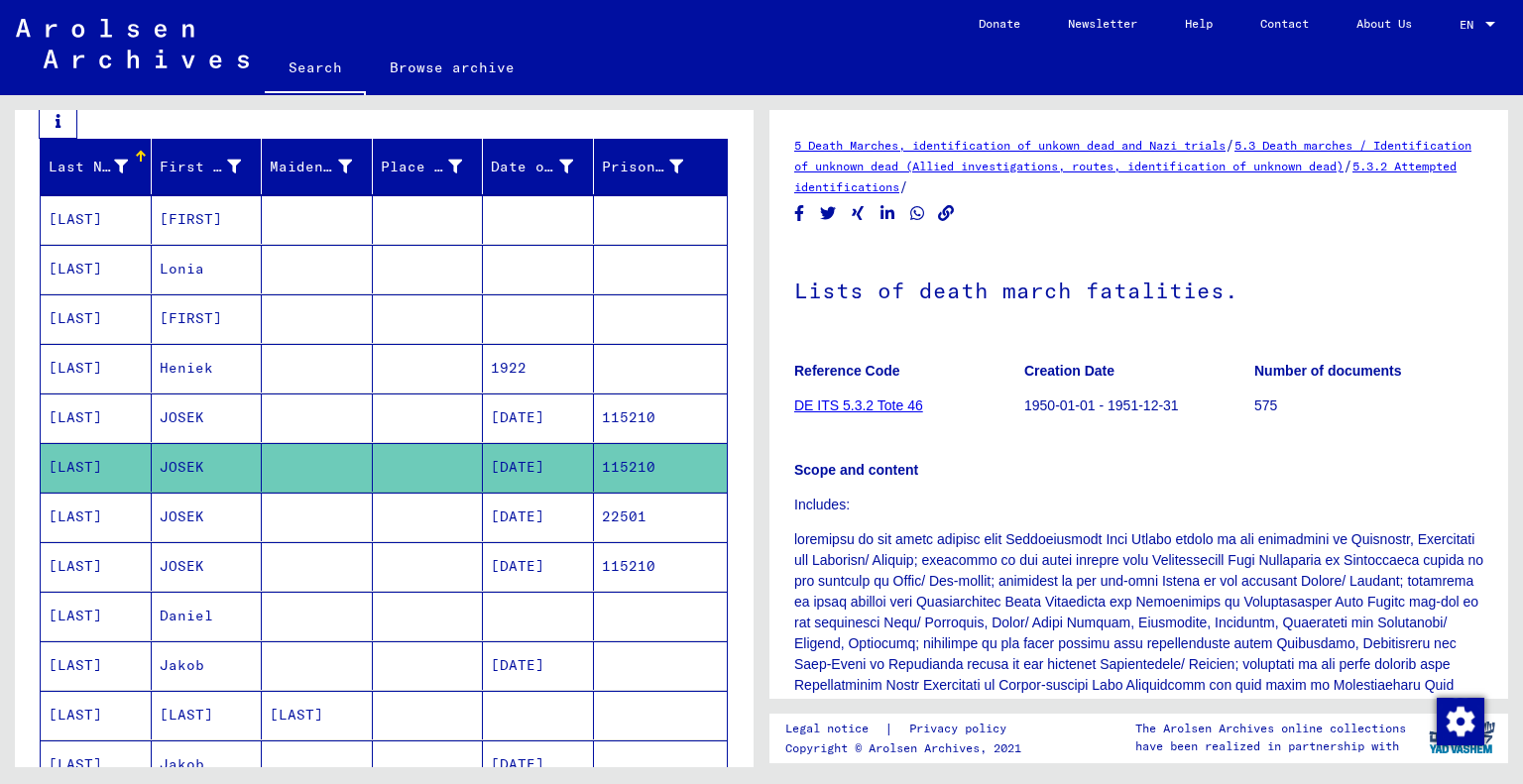 scroll, scrollTop: 0, scrollLeft: 0, axis: both 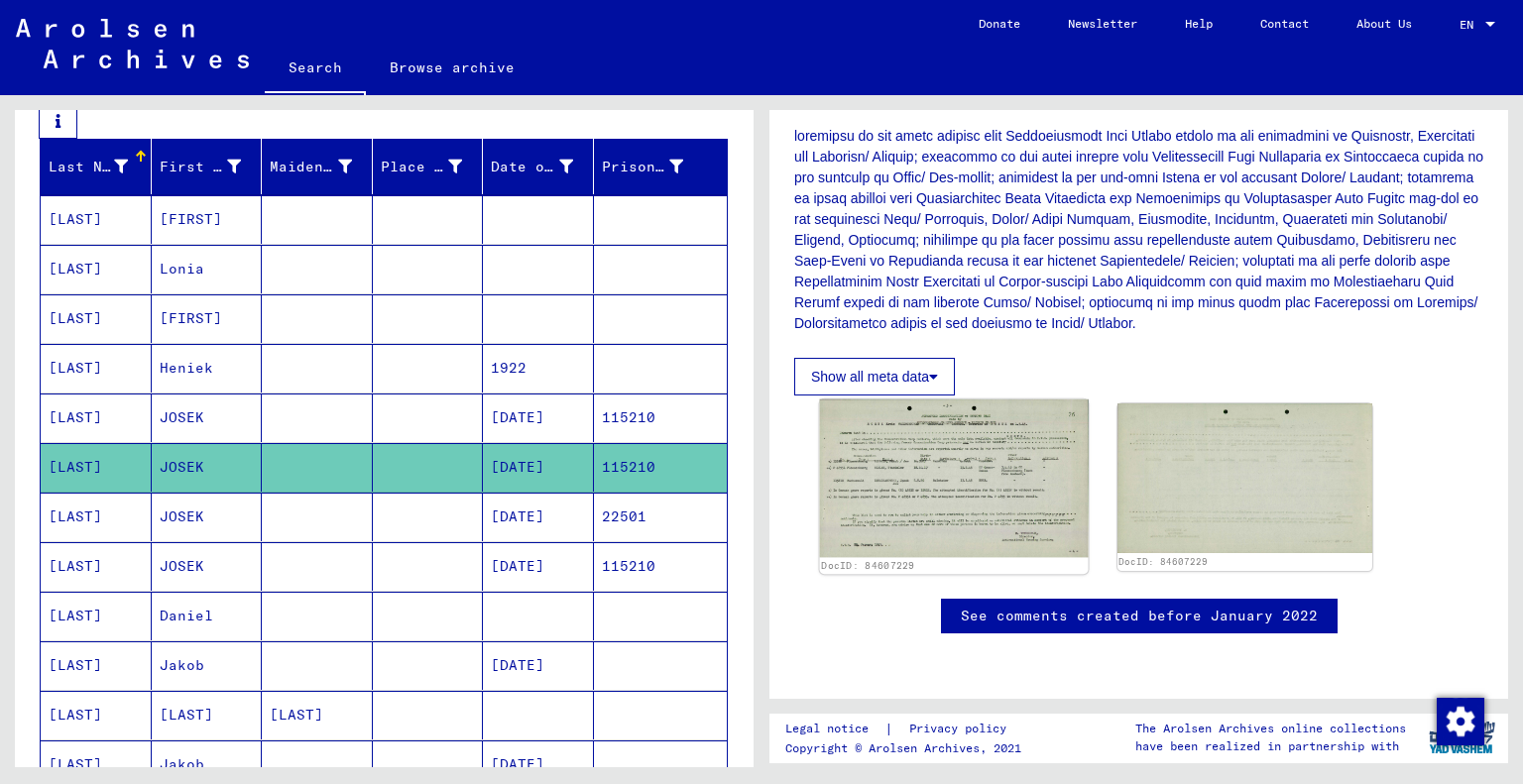 click 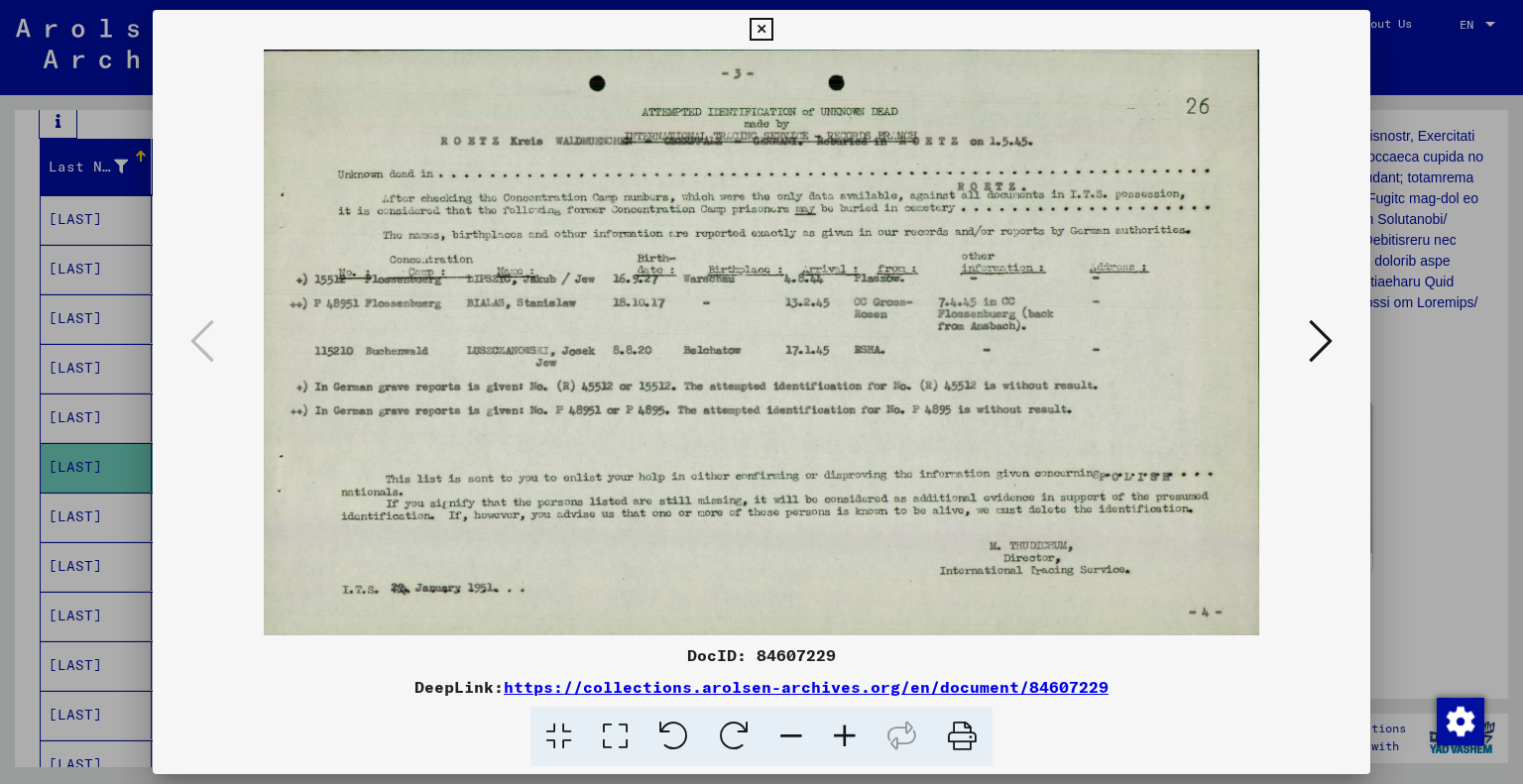 click at bounding box center [962, 736] 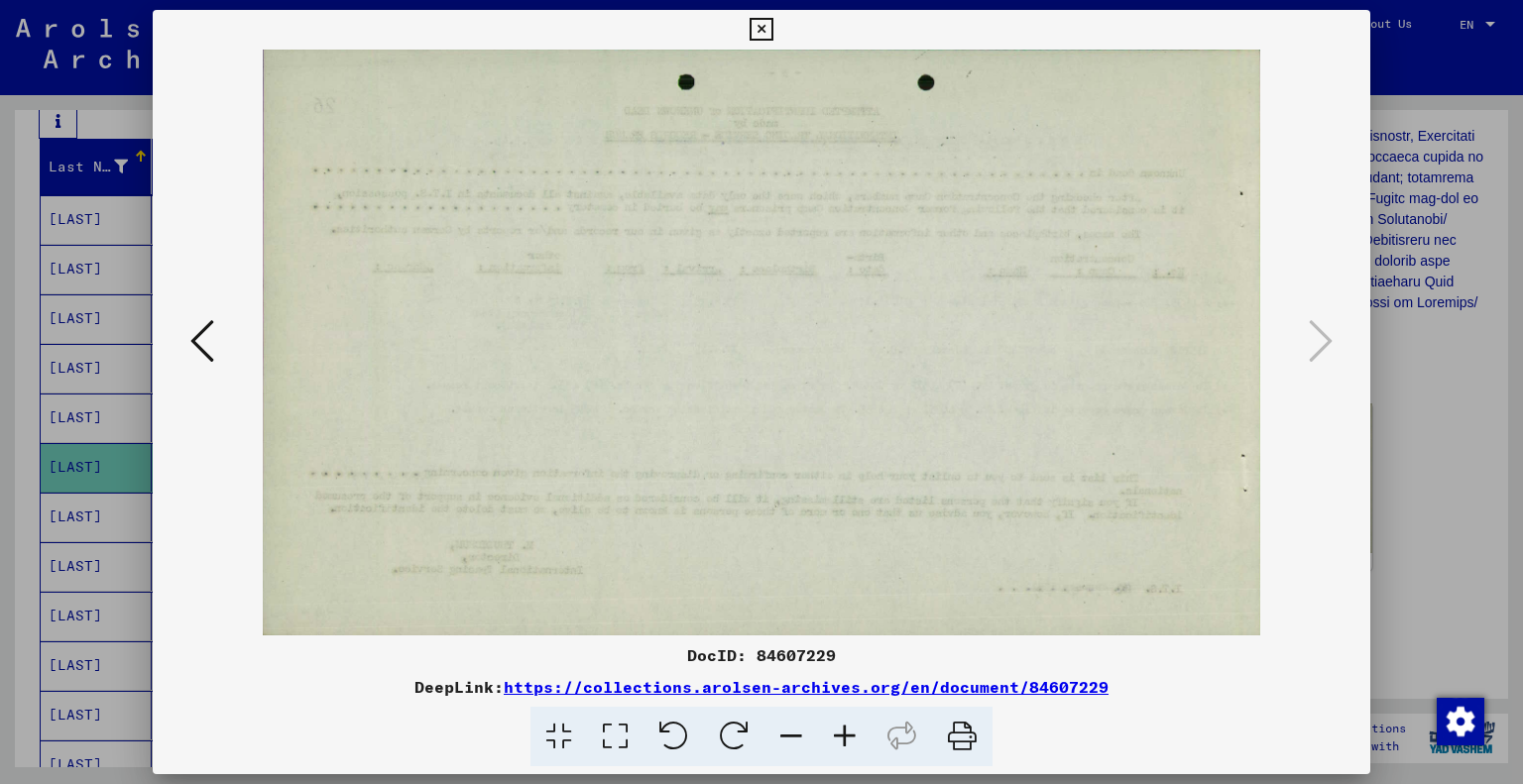 click at bounding box center (761, 30) 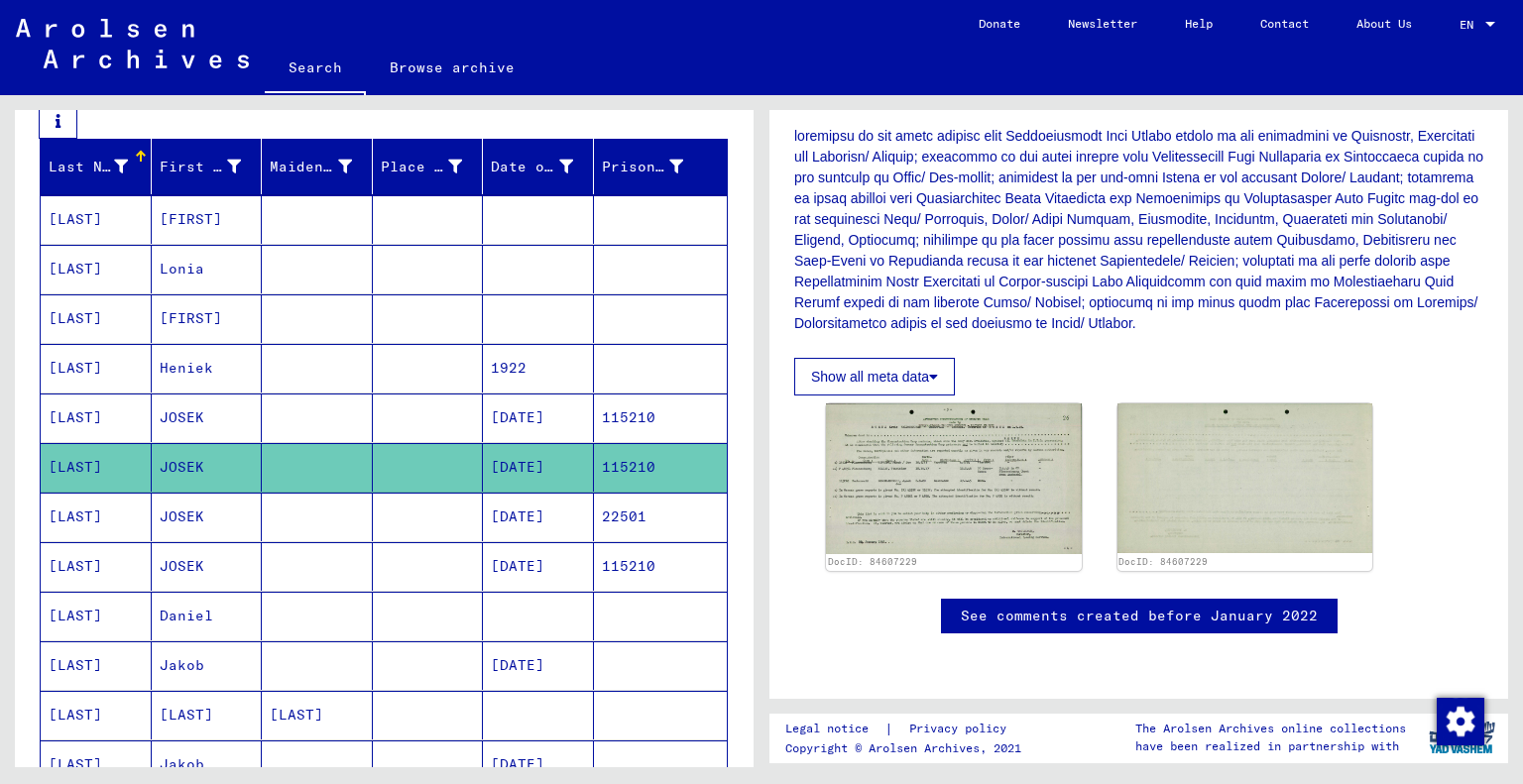 click on "JOSEK" at bounding box center [207, 566] 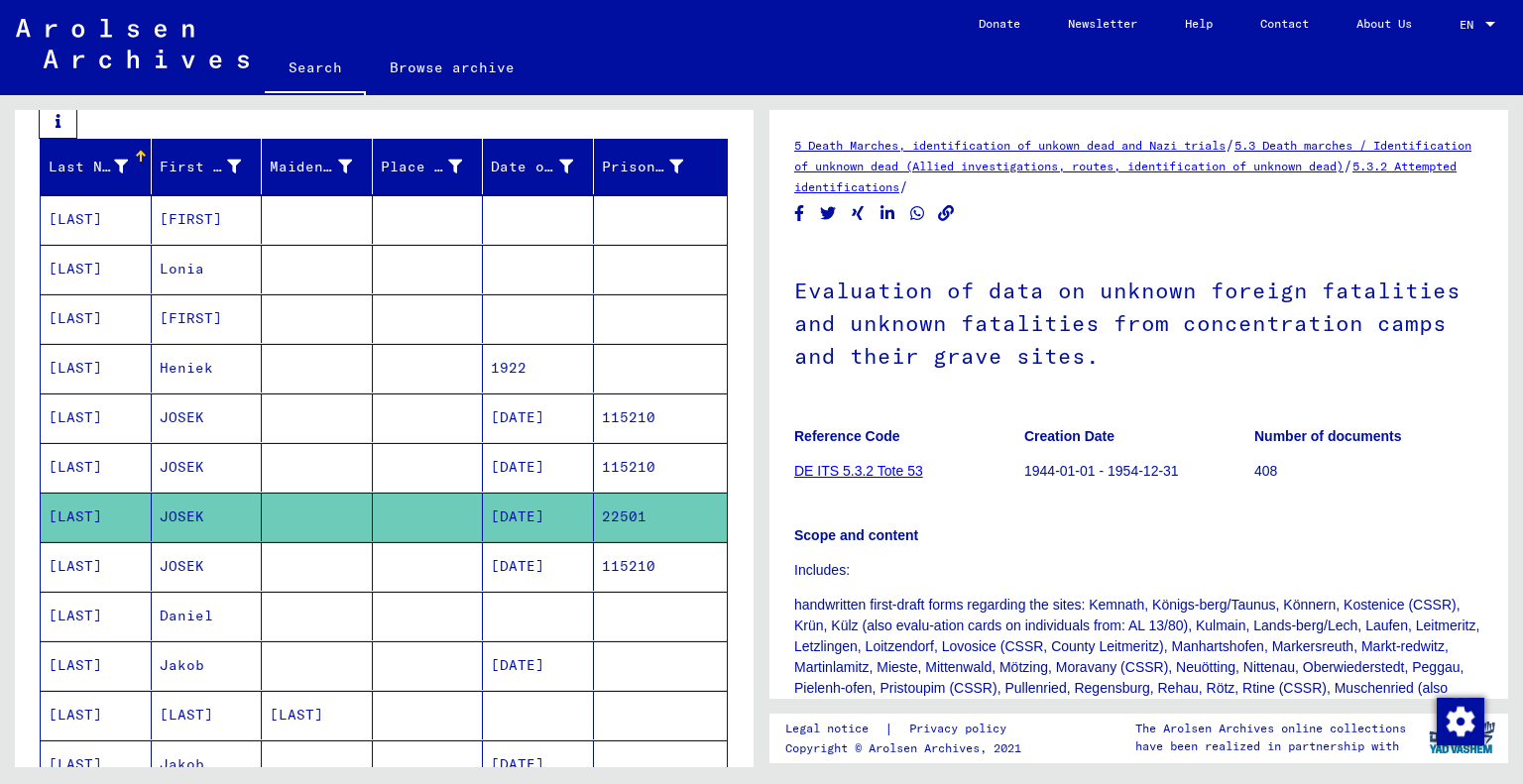 scroll, scrollTop: 0, scrollLeft: 0, axis: both 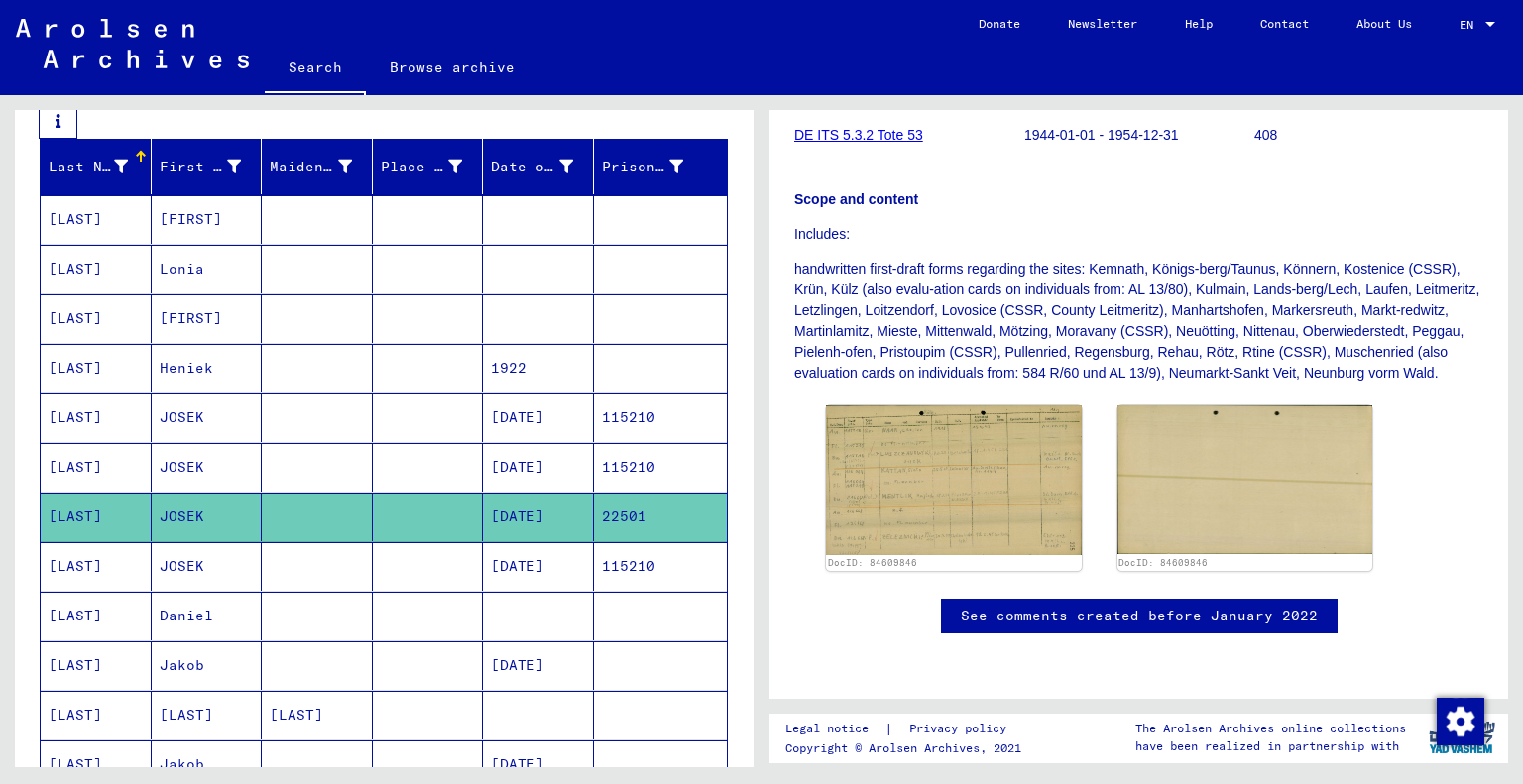 click on "JOSEK" at bounding box center [207, 616] 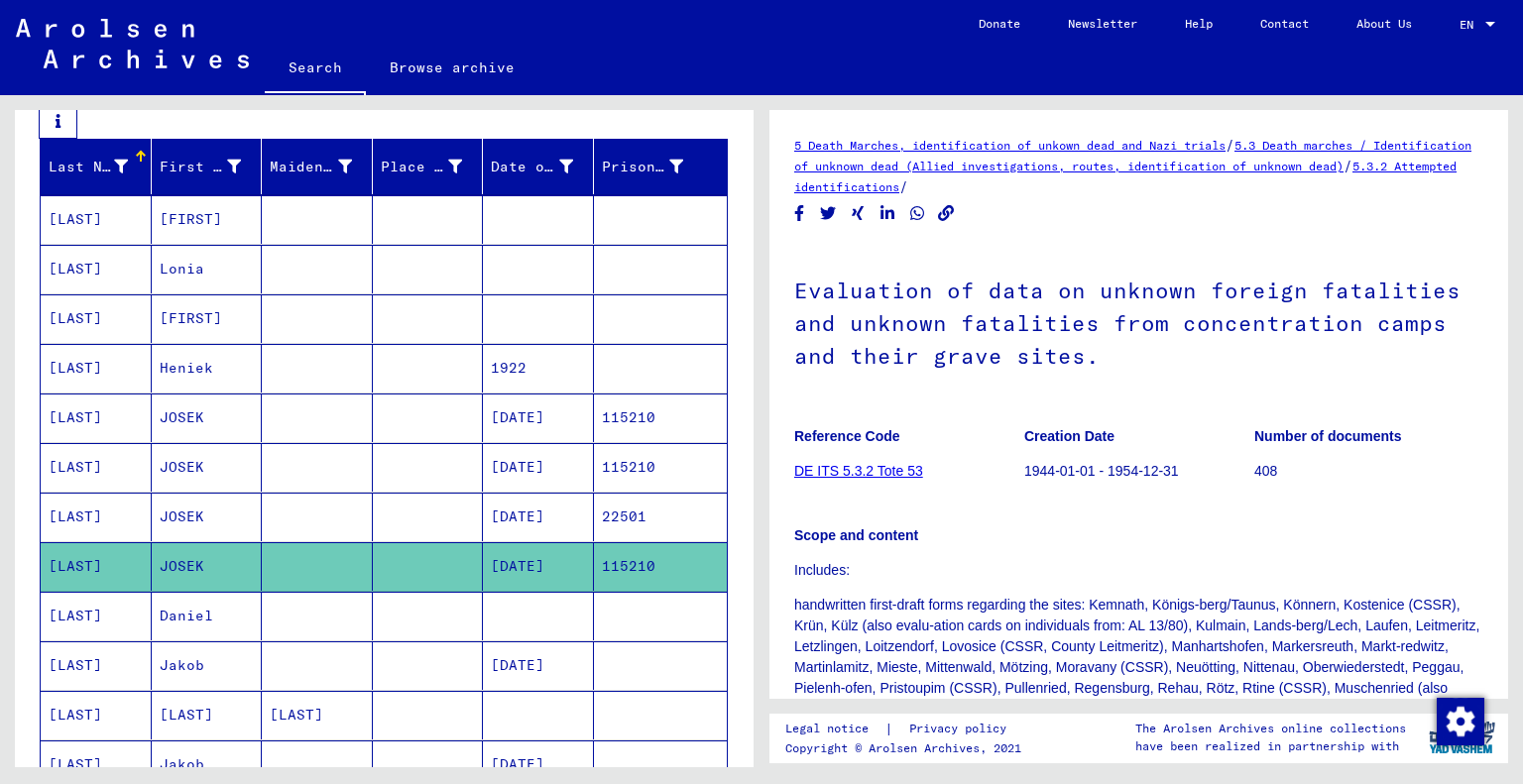 scroll, scrollTop: 0, scrollLeft: 0, axis: both 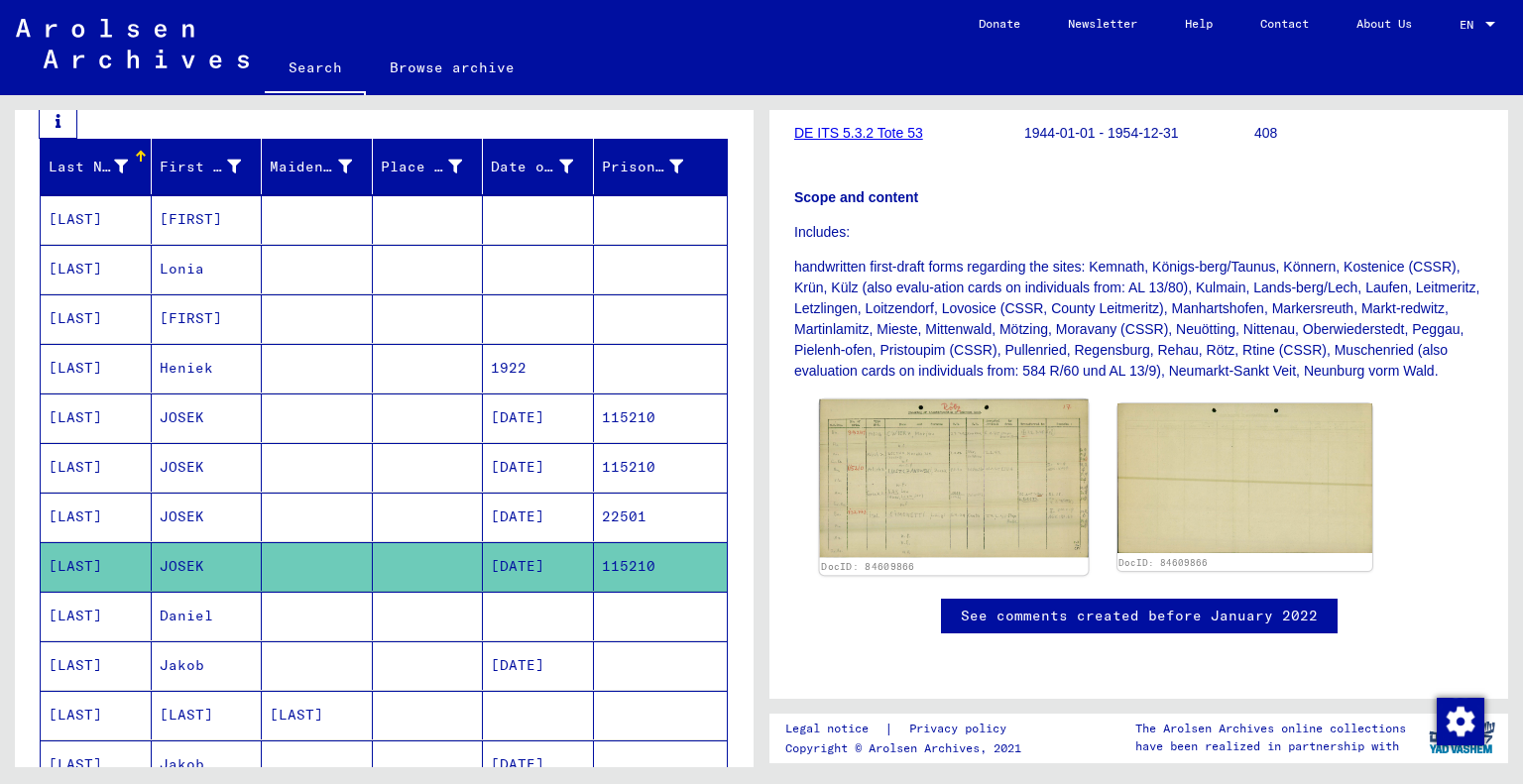 click 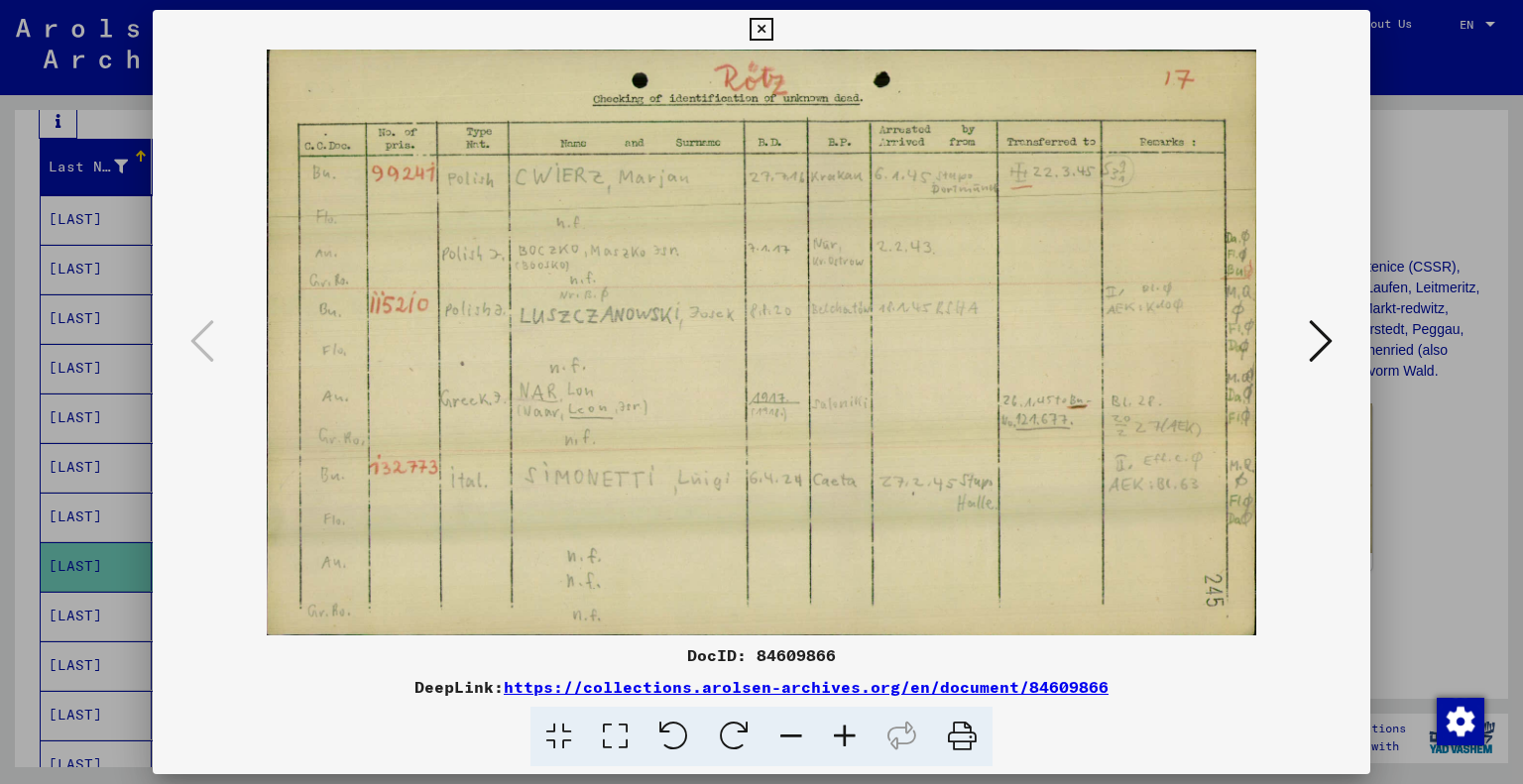click at bounding box center (962, 736) 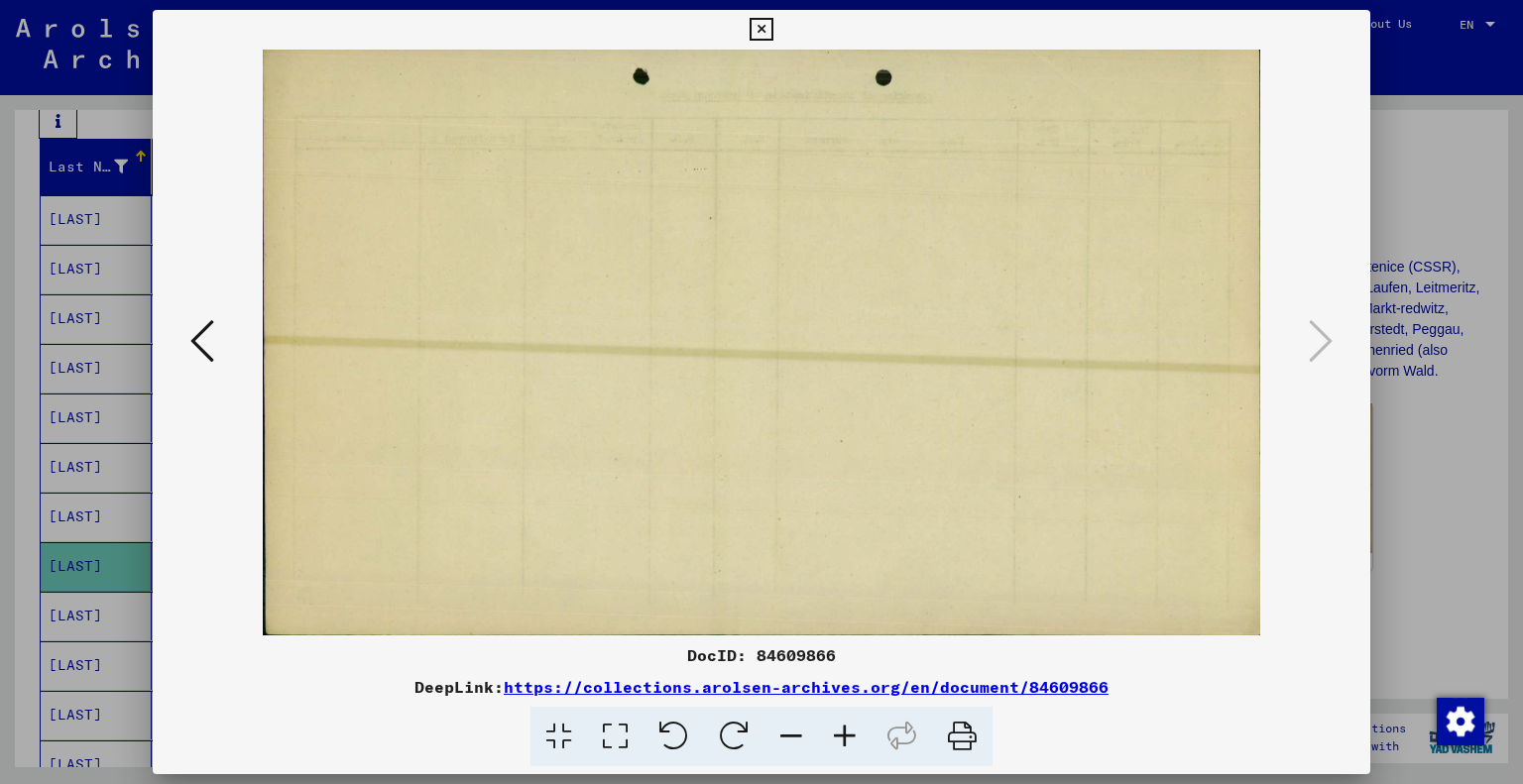 click at bounding box center (761, 30) 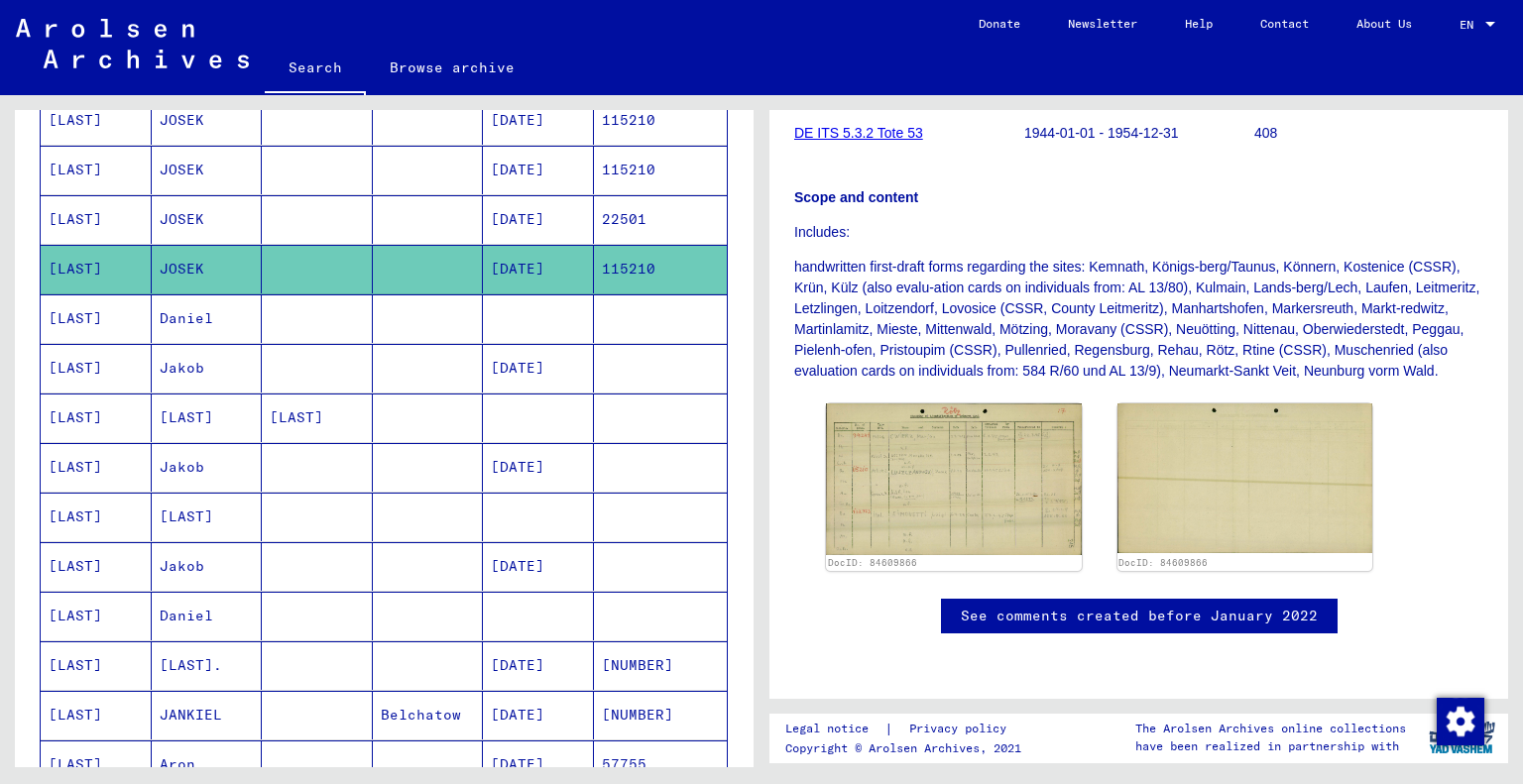 scroll, scrollTop: 0, scrollLeft: 0, axis: both 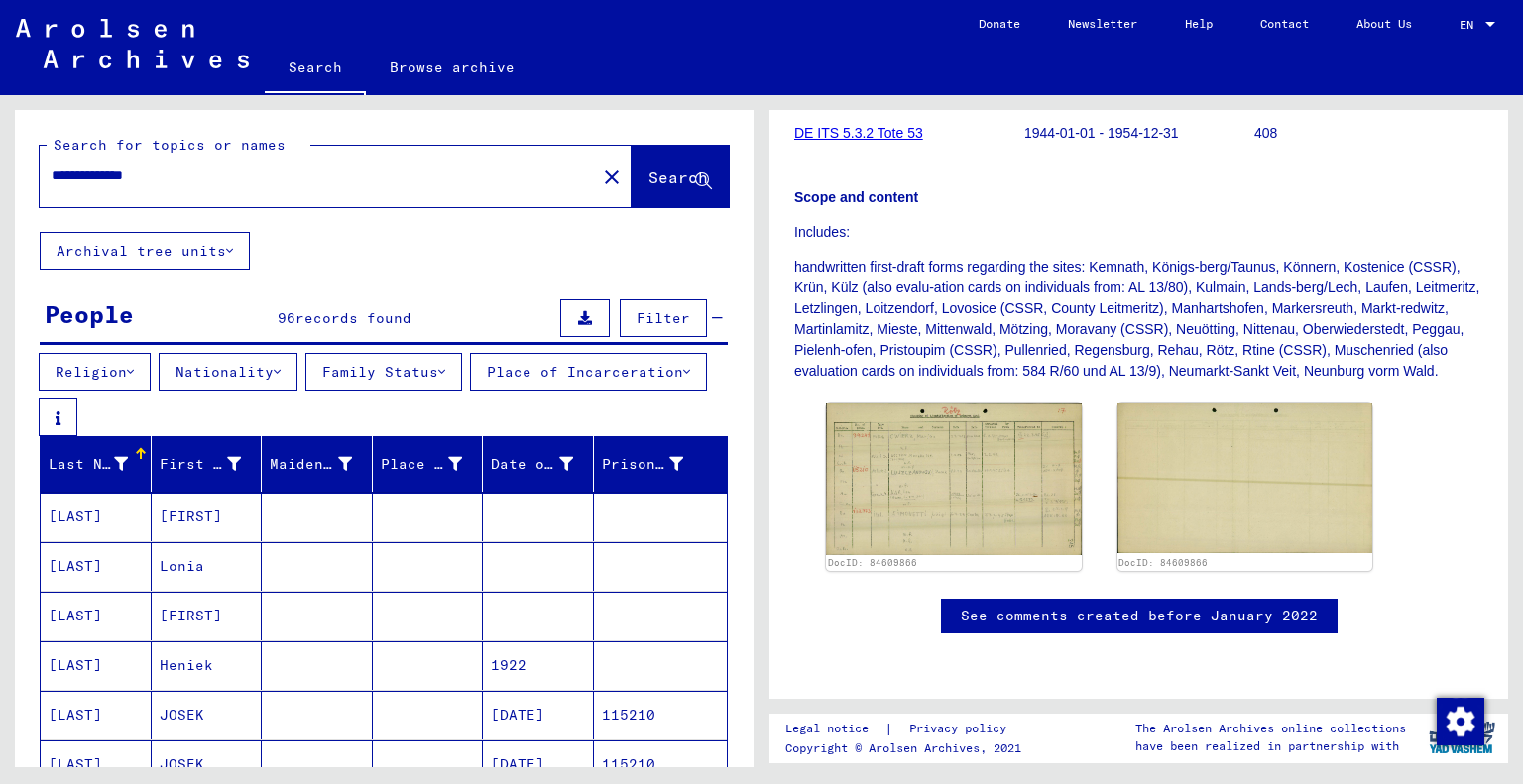 click on "**********" at bounding box center (317, 175) 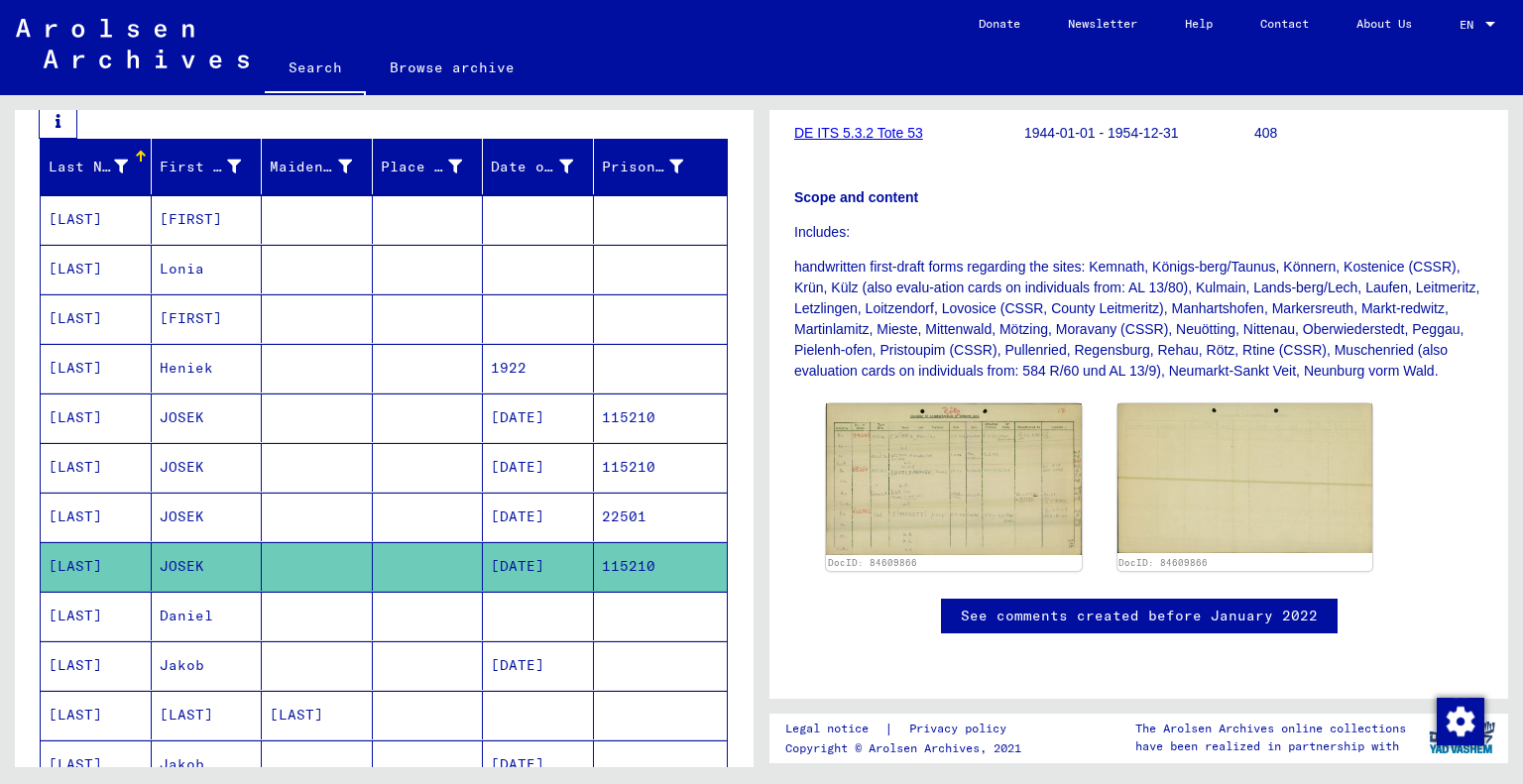 scroll, scrollTop: 0, scrollLeft: 0, axis: both 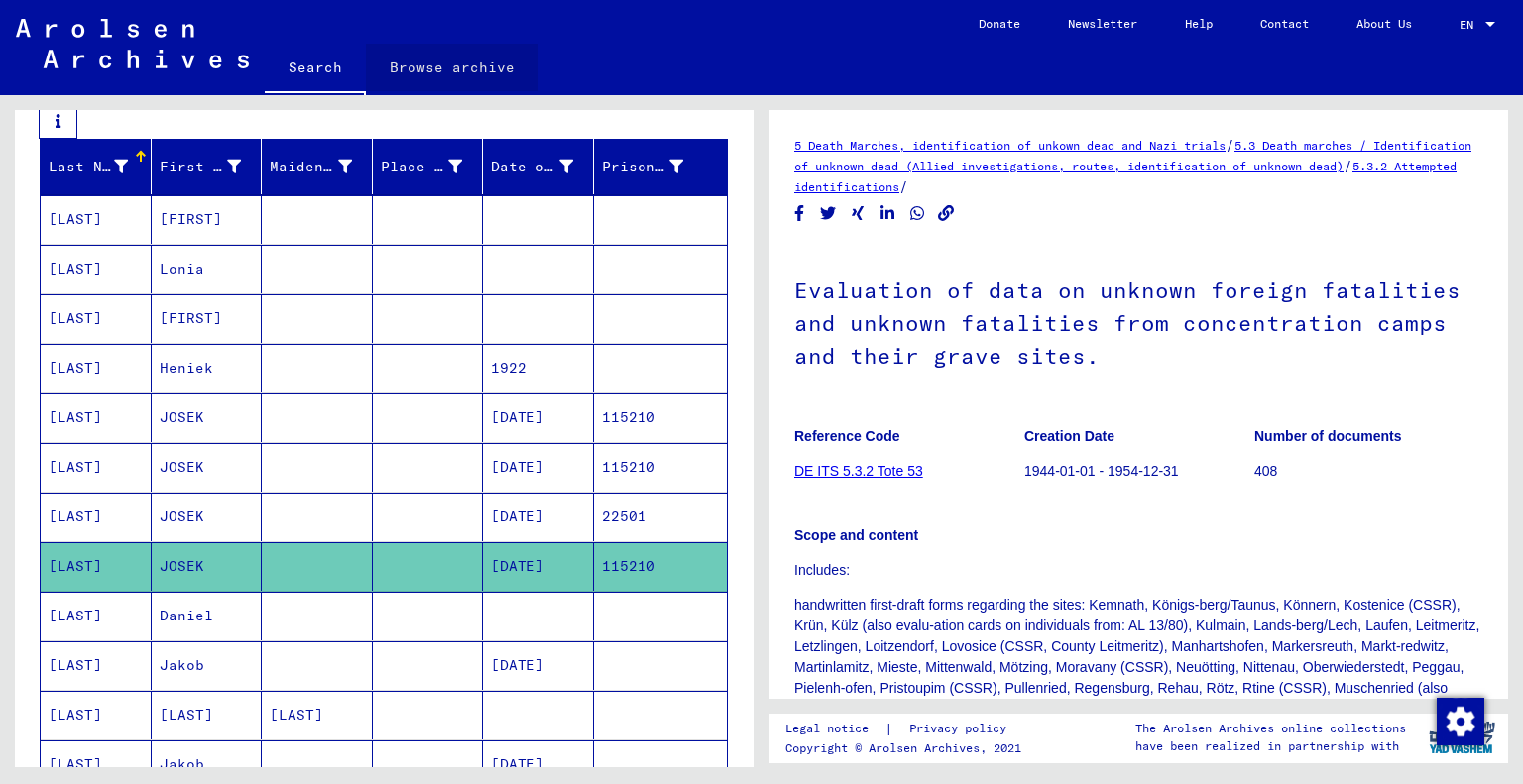click on "Browse archive" 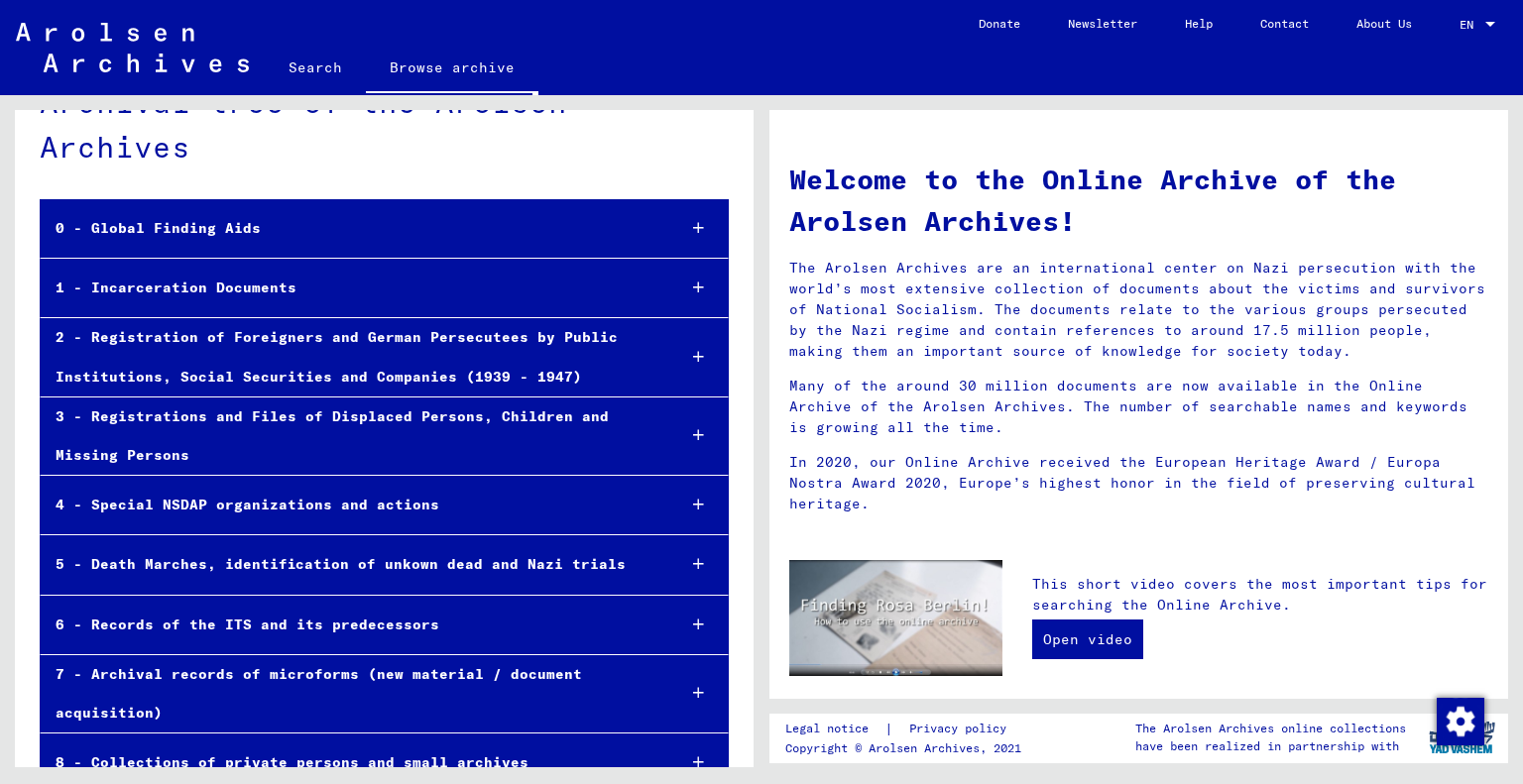 scroll, scrollTop: 93, scrollLeft: 0, axis: vertical 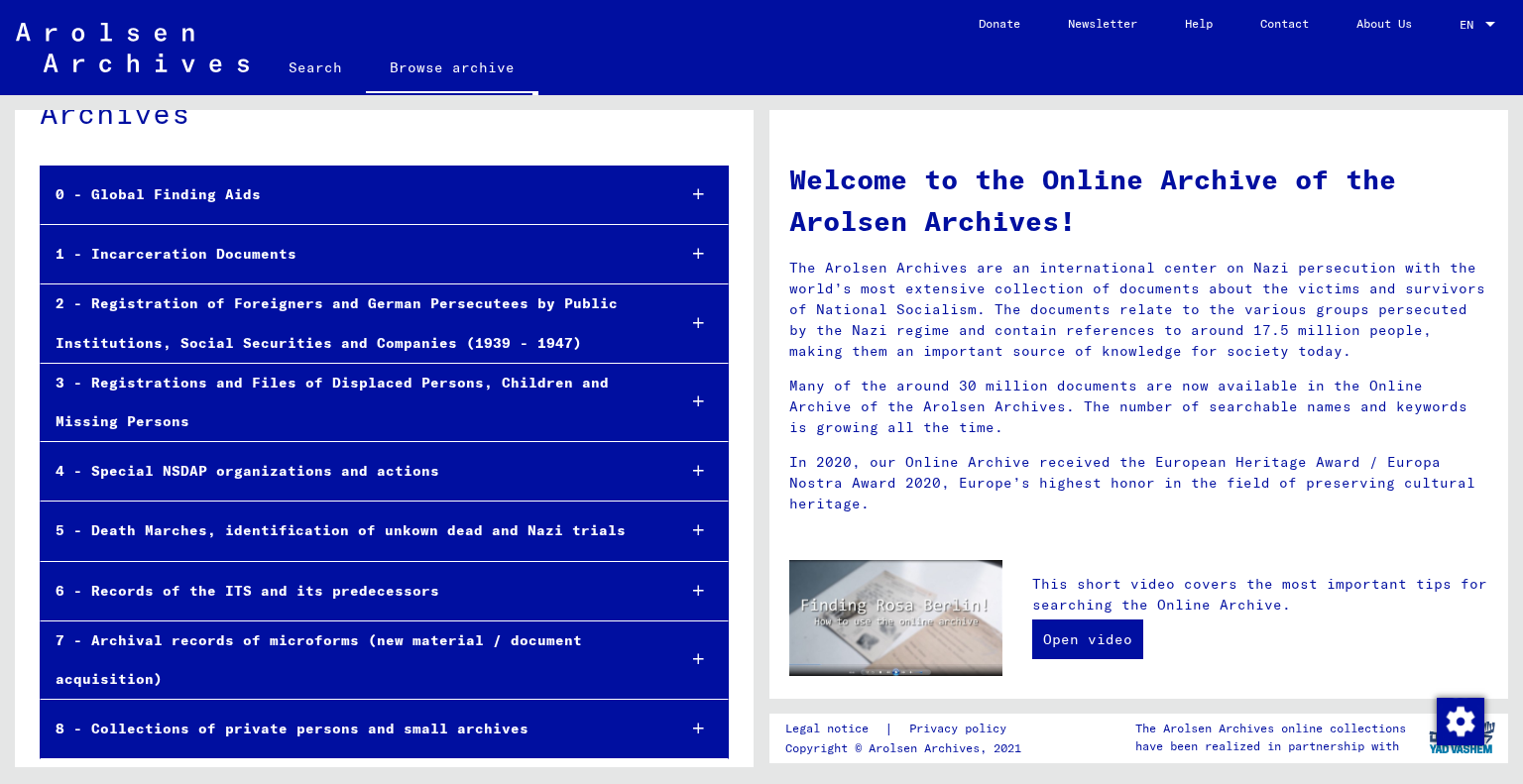 click on "7 - Archival records of microforms (new material / document acquisition)" at bounding box center [350, 660] 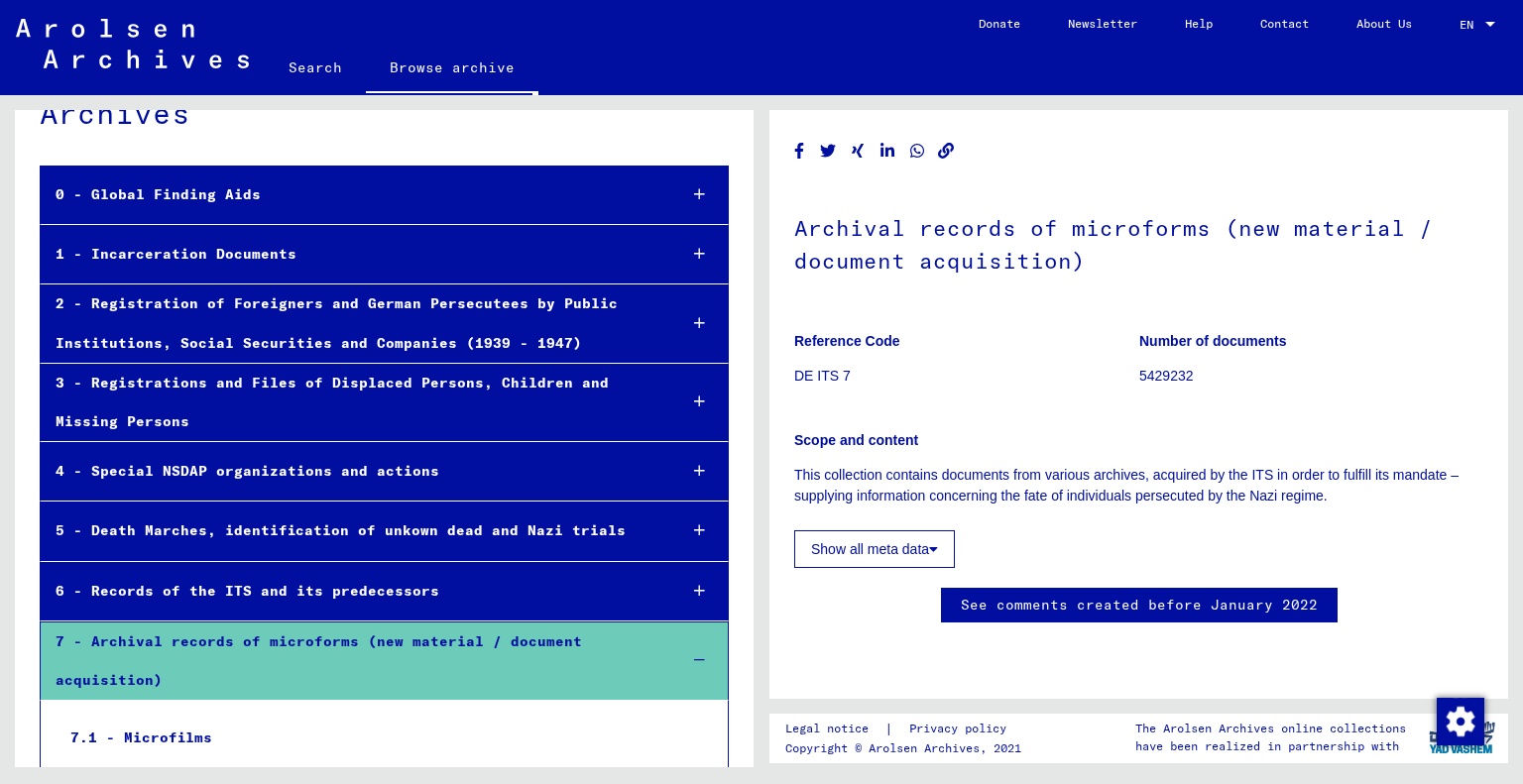 scroll, scrollTop: 0, scrollLeft: 0, axis: both 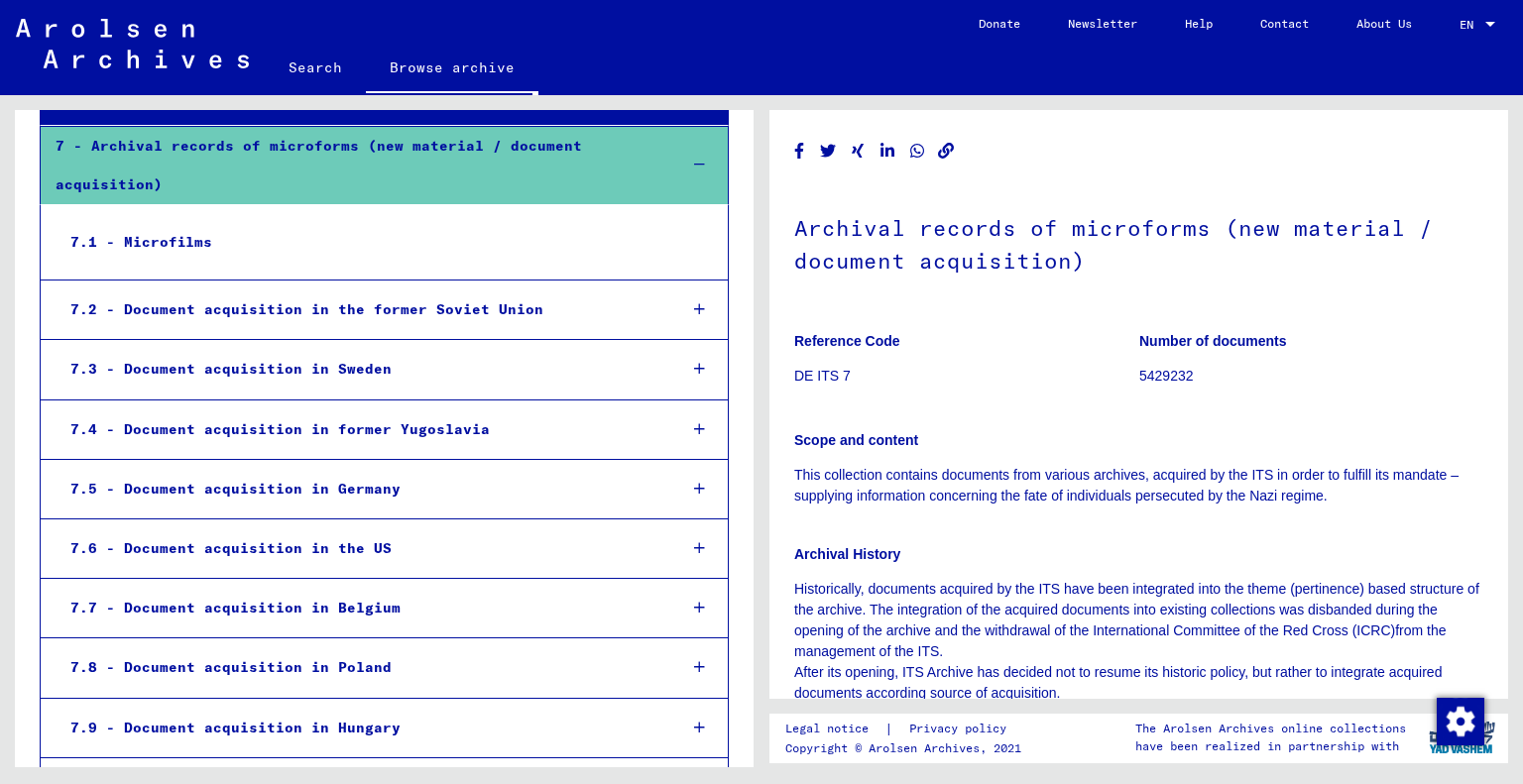 click on "7.5 - Document acquisition in Germany" at bounding box center (358, 489) 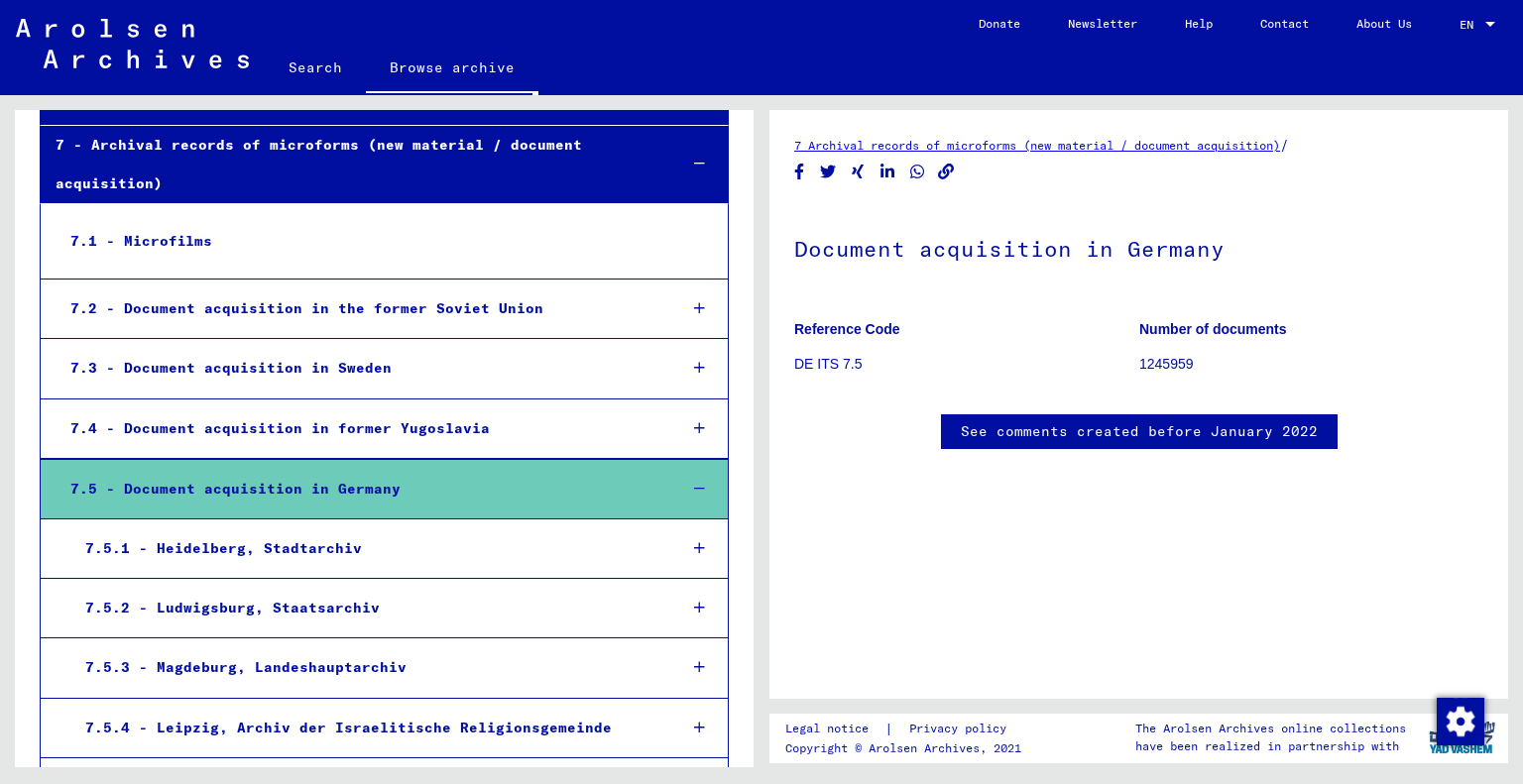 scroll, scrollTop: 0, scrollLeft: 0, axis: both 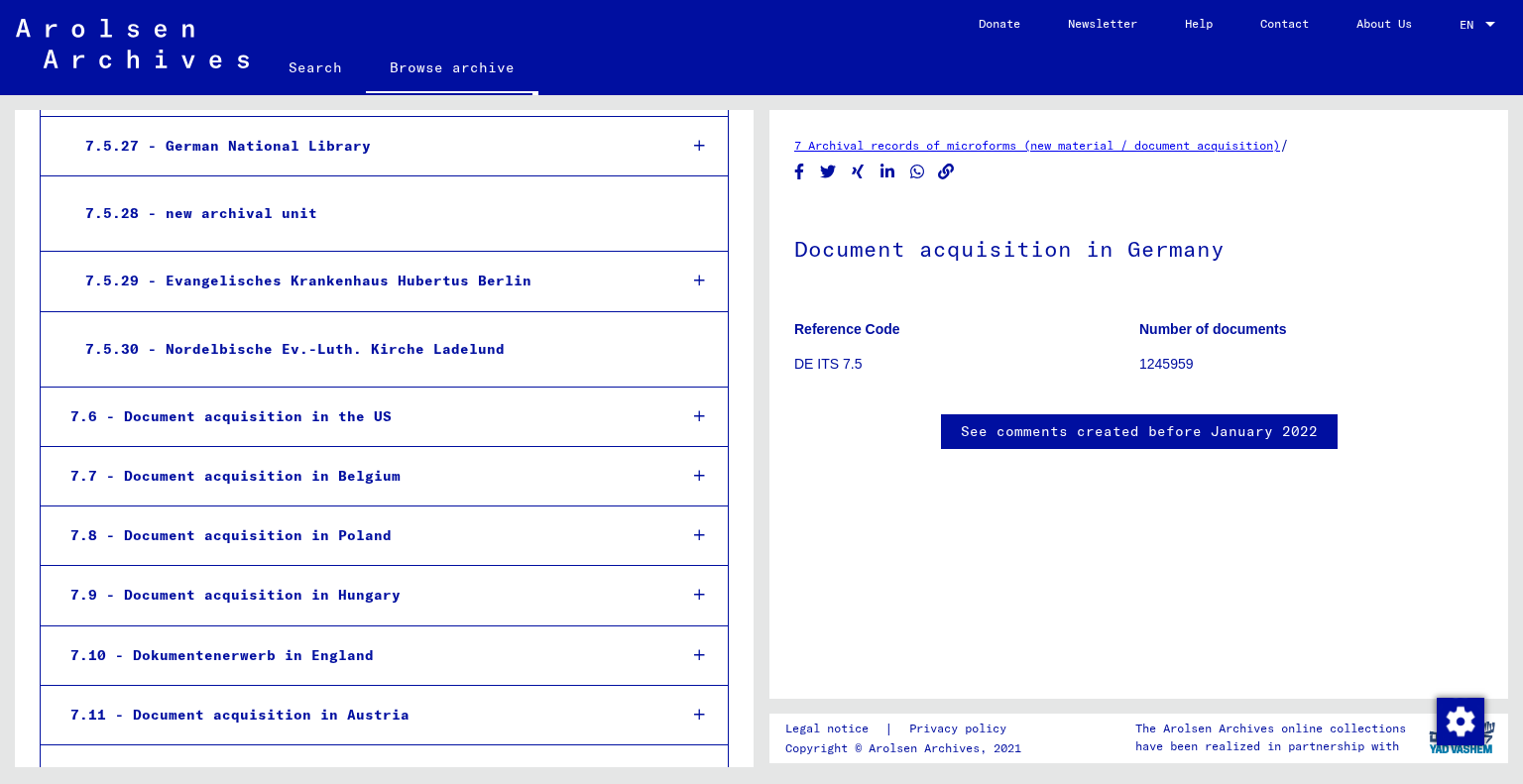 click on "7.8 - Document acquisition in Poland" at bounding box center [358, 535] 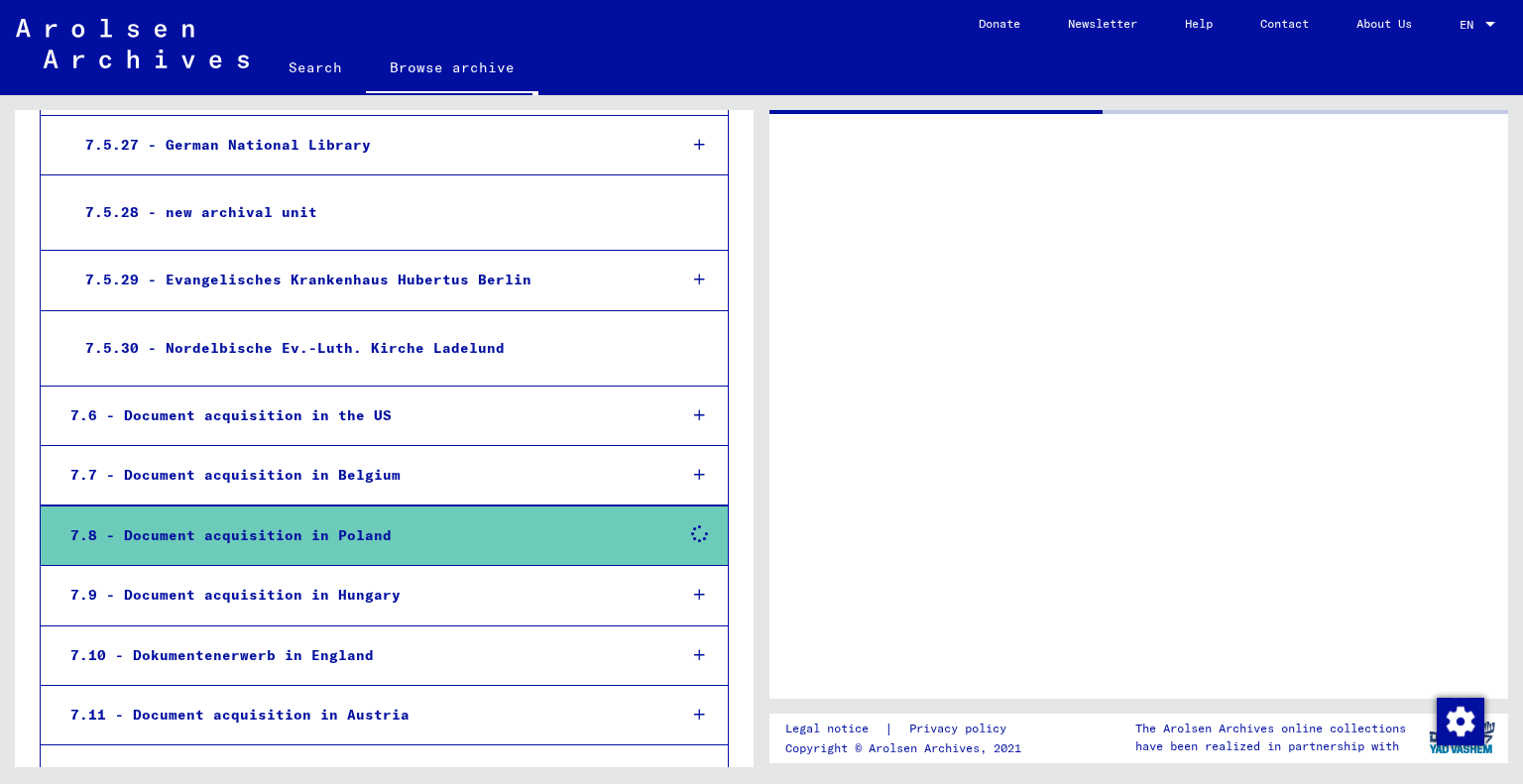 scroll, scrollTop: 2576, scrollLeft: 0, axis: vertical 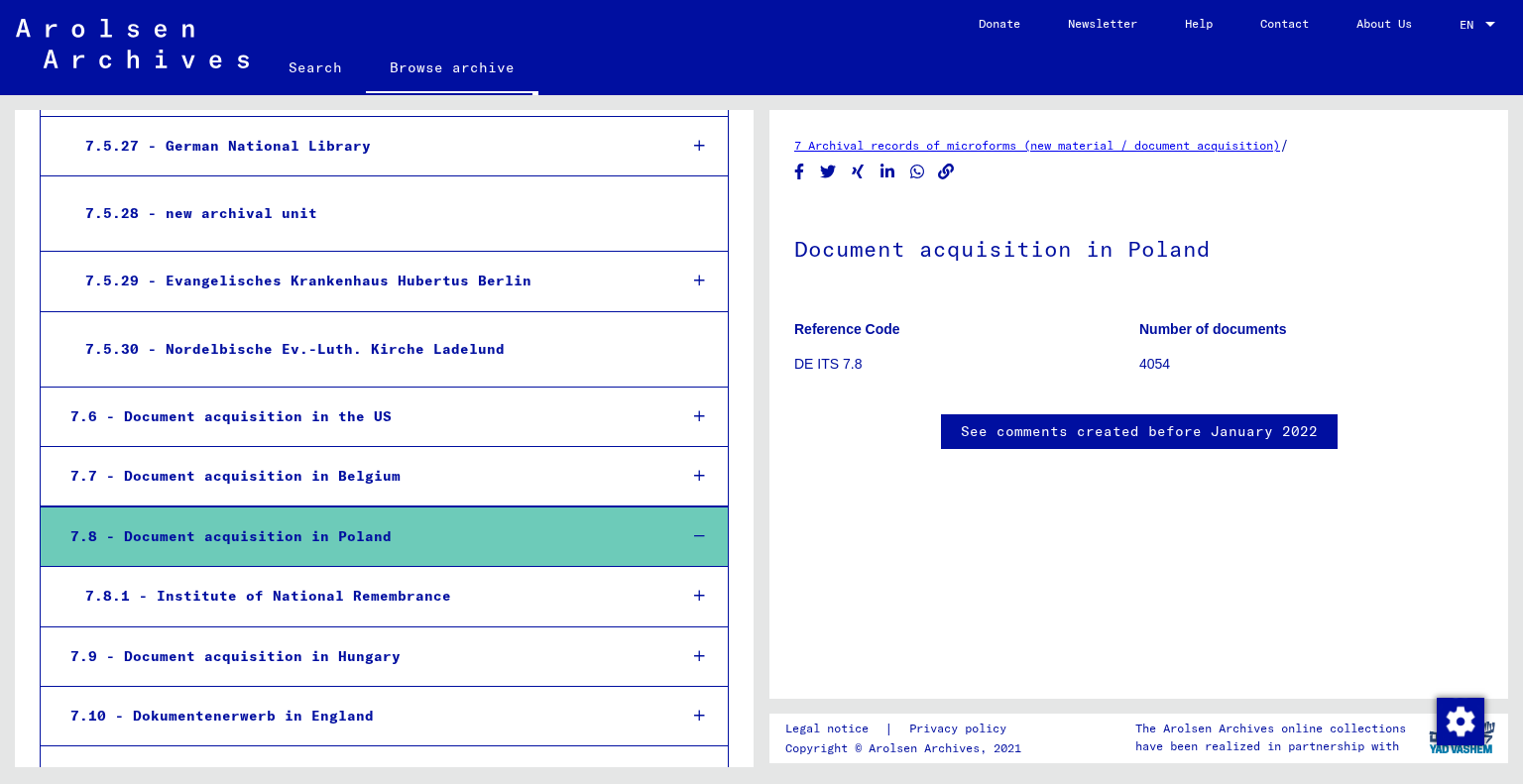 click on "7 Archival records of microforms (new material / document acquisition)" 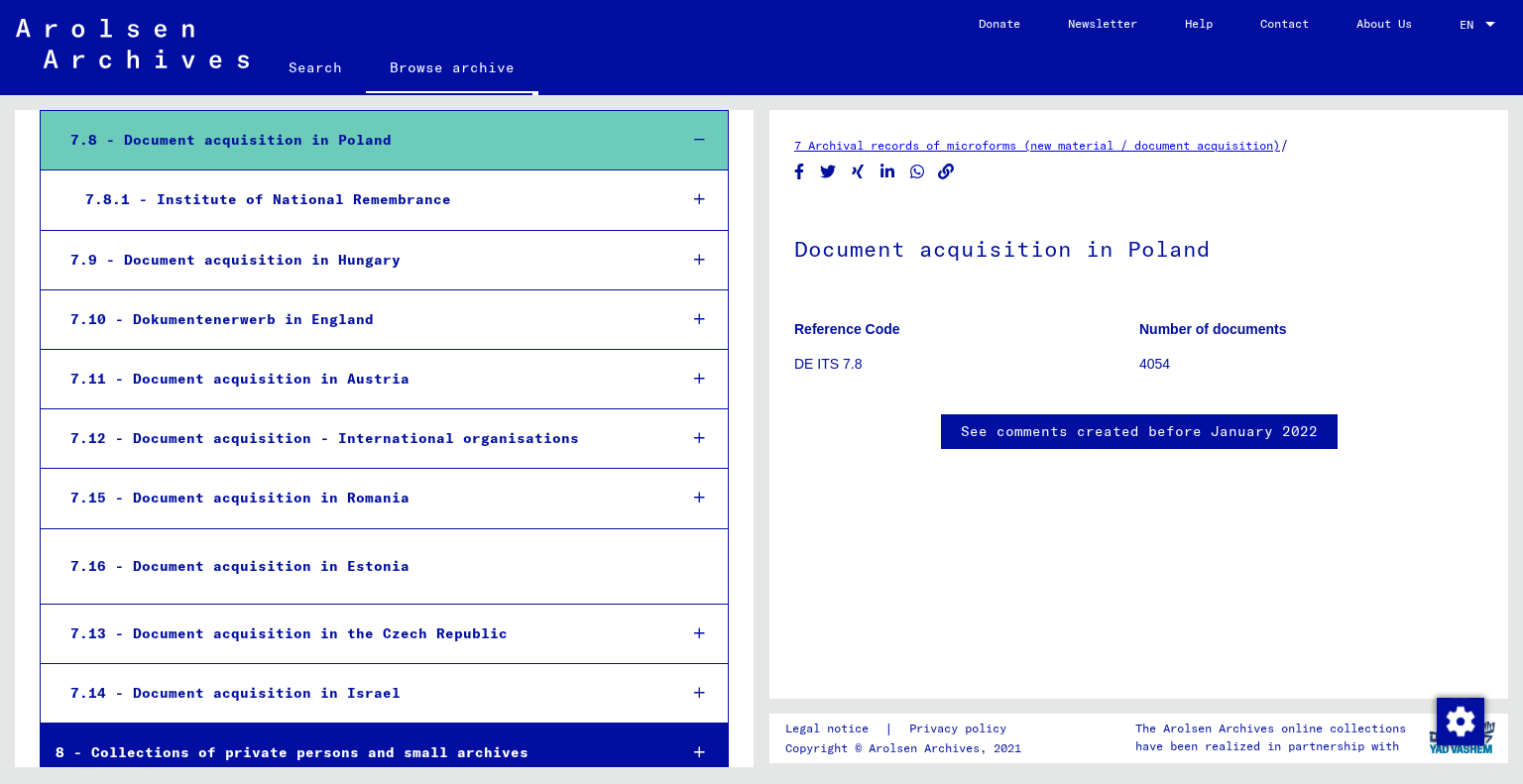 scroll, scrollTop: 2983, scrollLeft: 0, axis: vertical 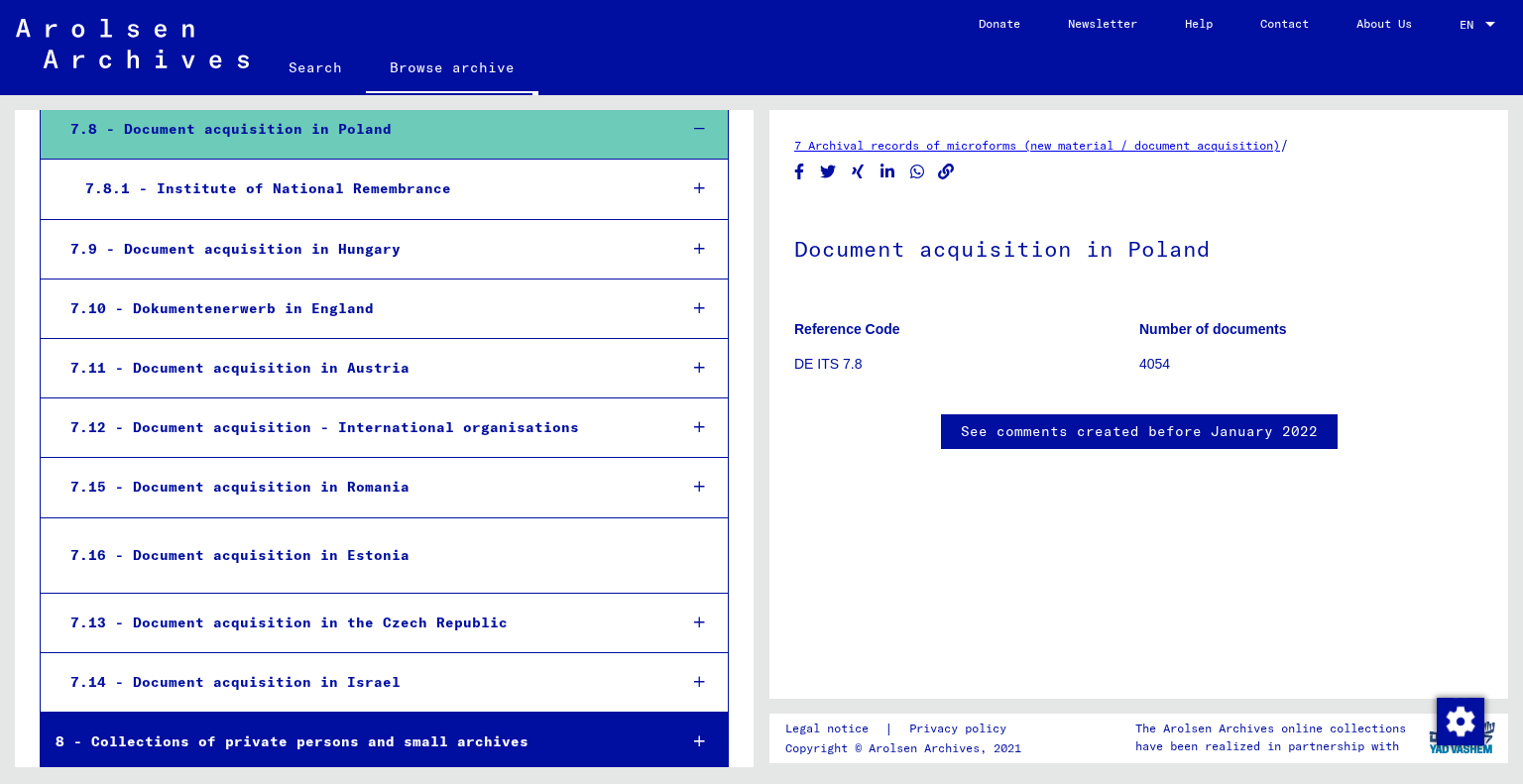 click on "7.14 - Document acquisition in Israel" at bounding box center [358, 682] 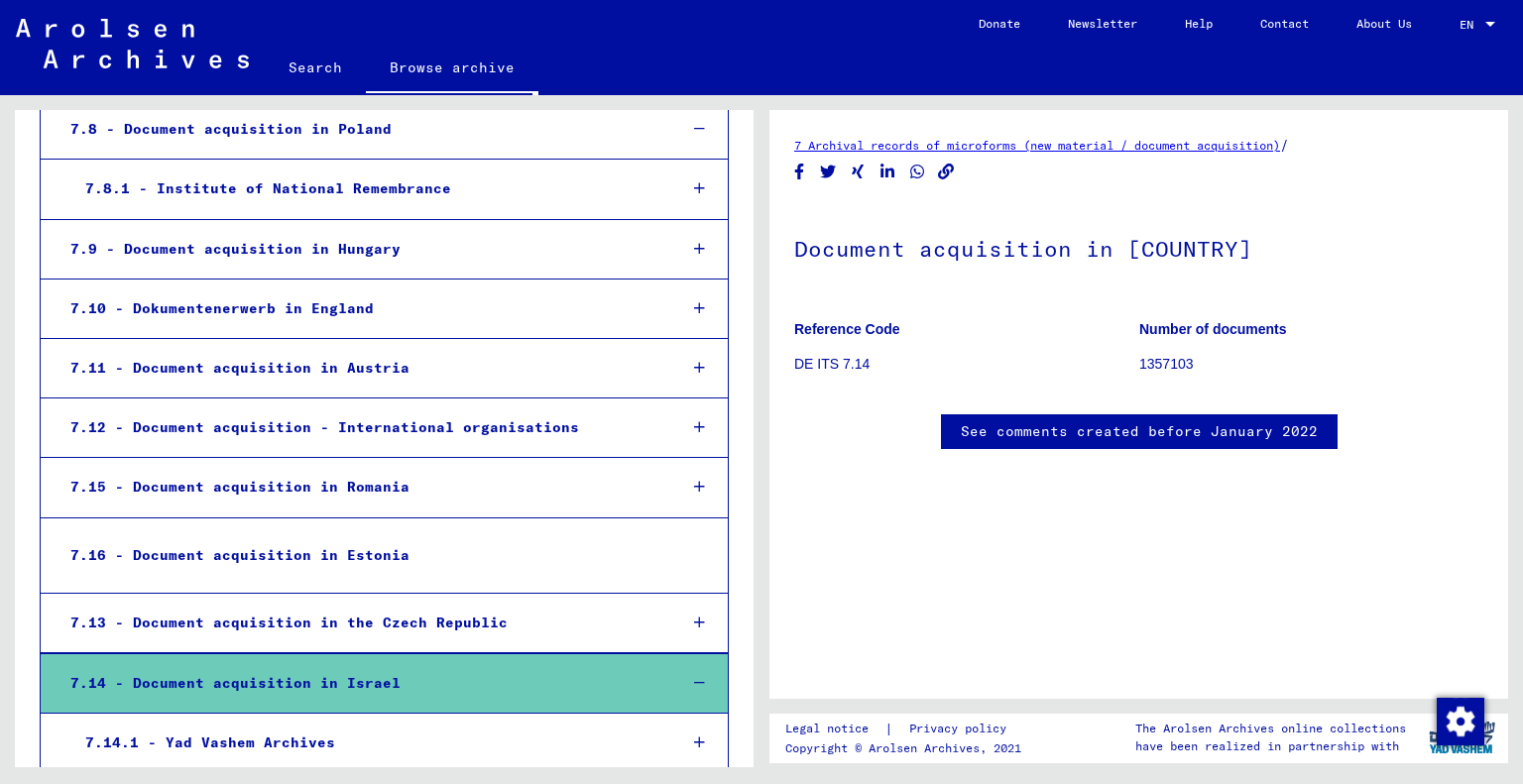 scroll, scrollTop: 0, scrollLeft: 0, axis: both 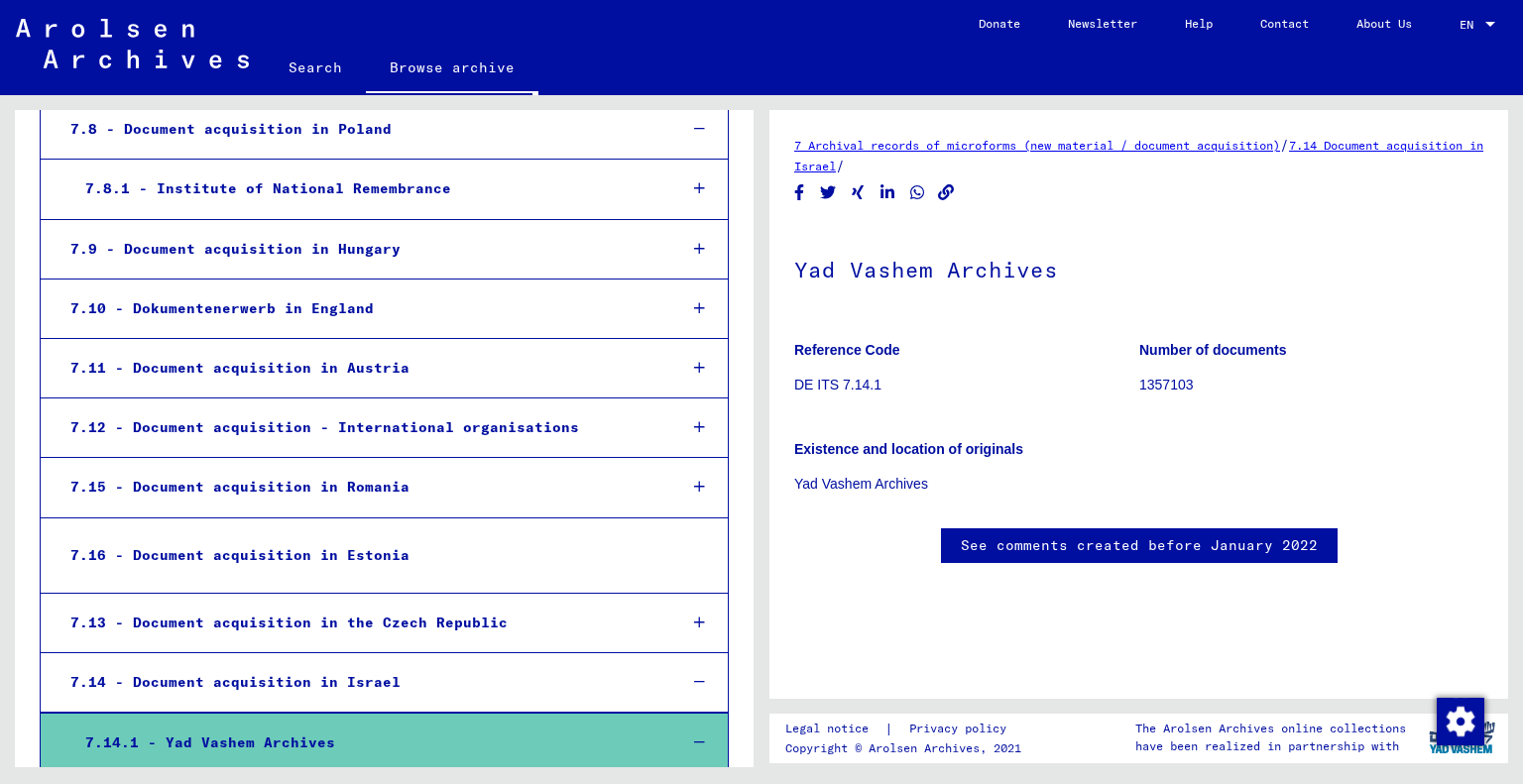 drag, startPoint x: 795, startPoint y: 171, endPoint x: 1050, endPoint y: 182, distance: 255.2371 